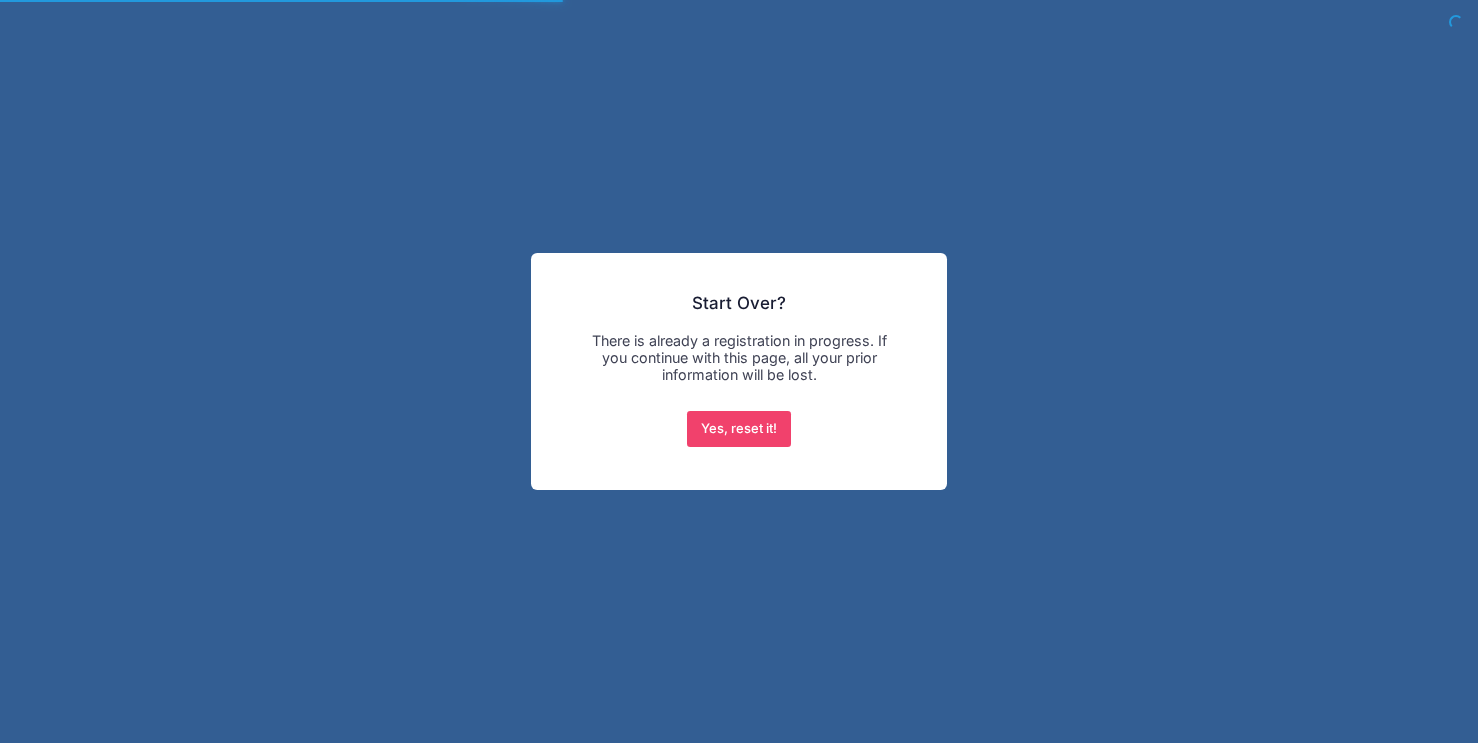 scroll, scrollTop: 0, scrollLeft: 0, axis: both 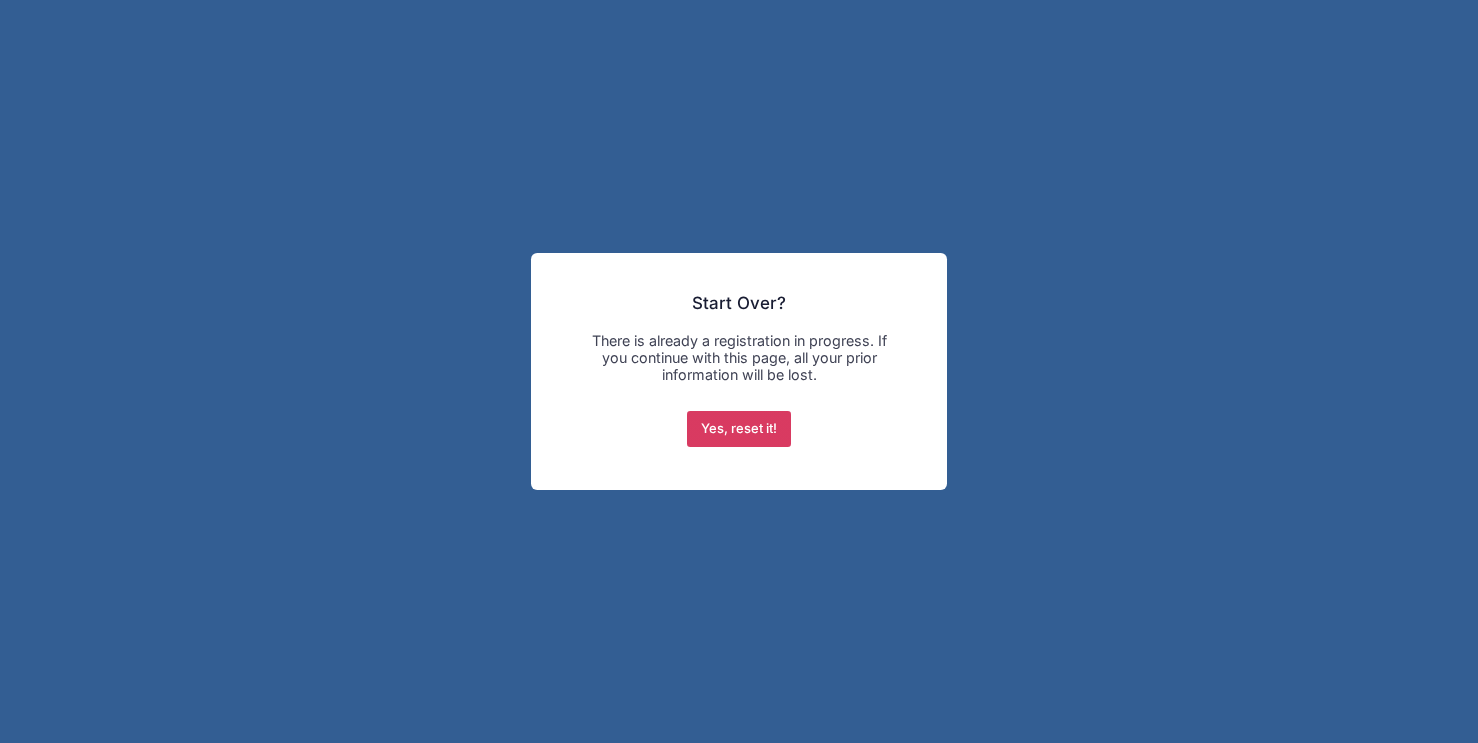 click on "Yes, reset it!" at bounding box center (739, 429) 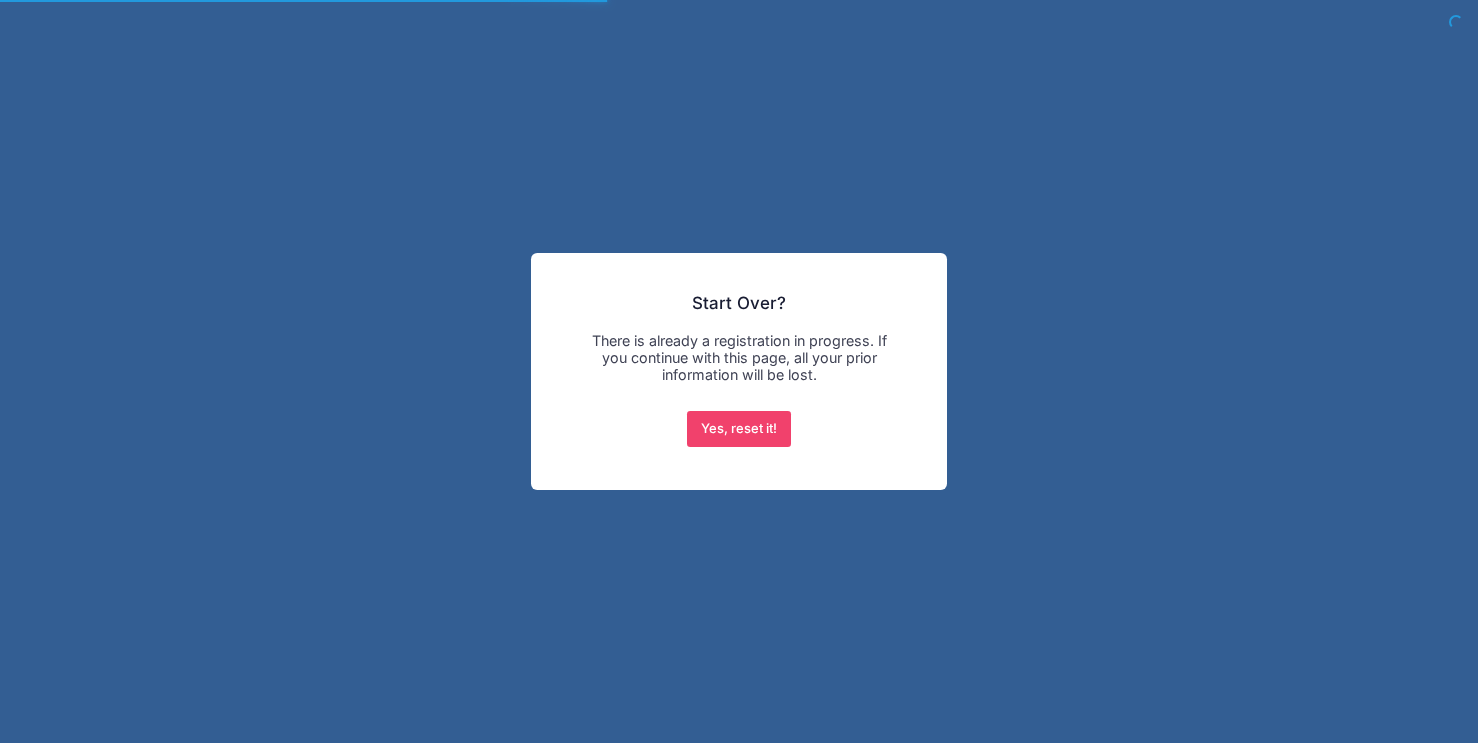 scroll, scrollTop: 0, scrollLeft: 0, axis: both 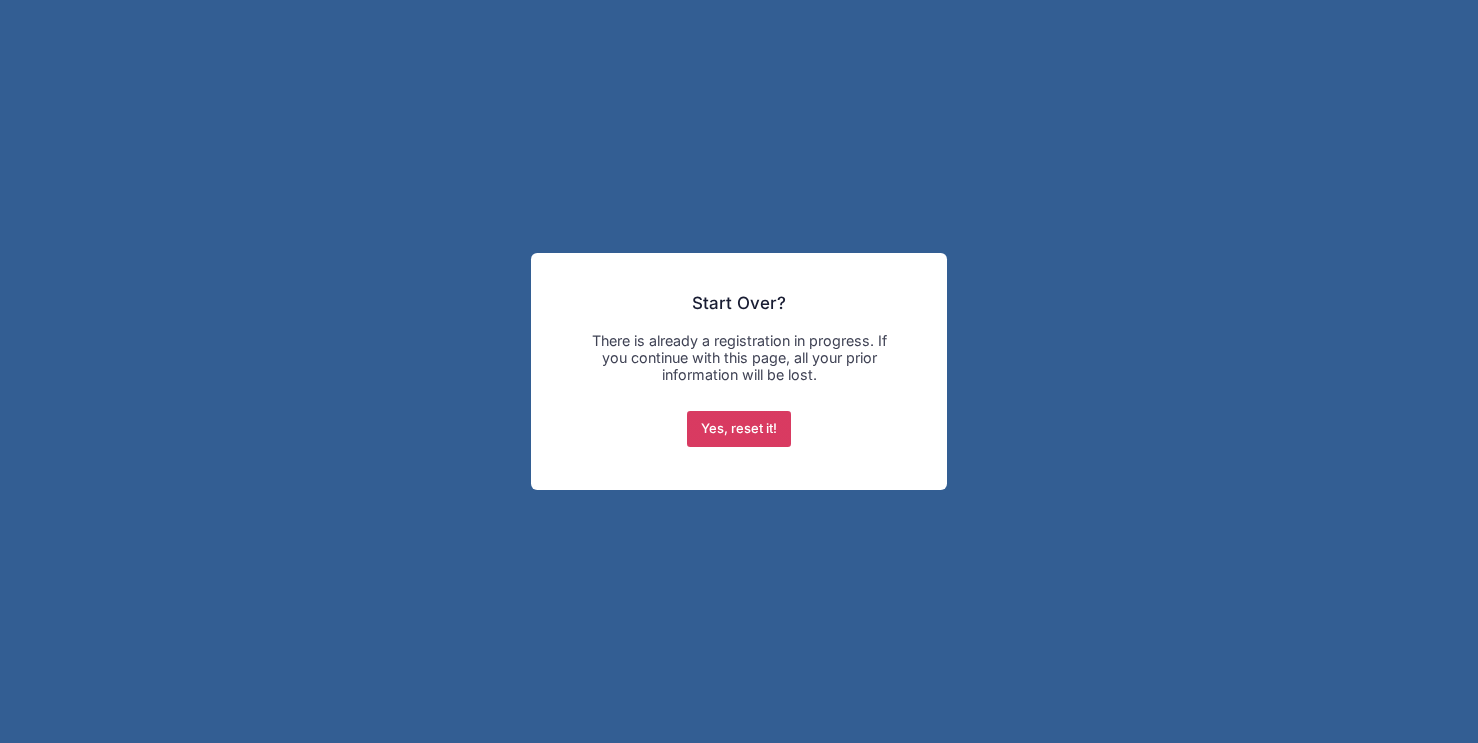 click on "Yes, reset it!" at bounding box center [739, 429] 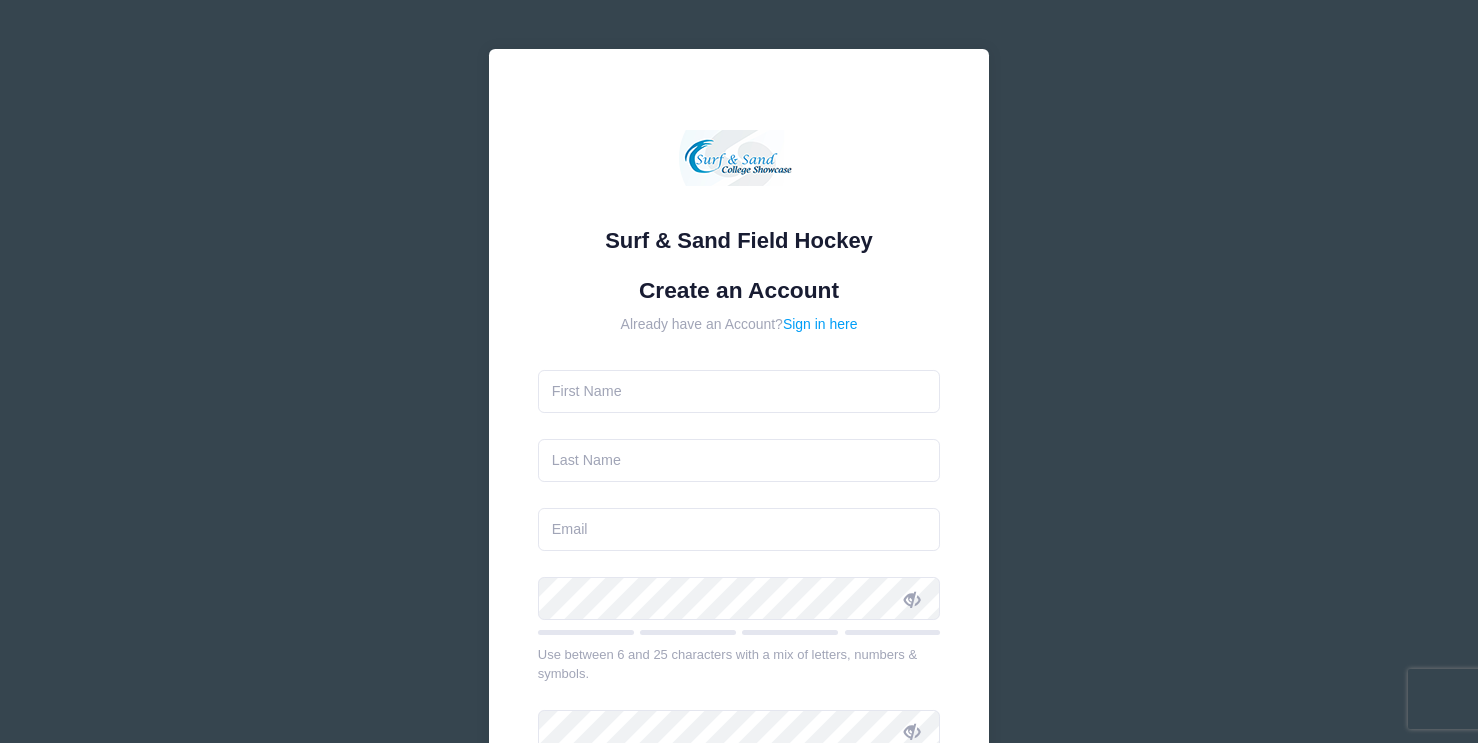 scroll, scrollTop: 0, scrollLeft: 0, axis: both 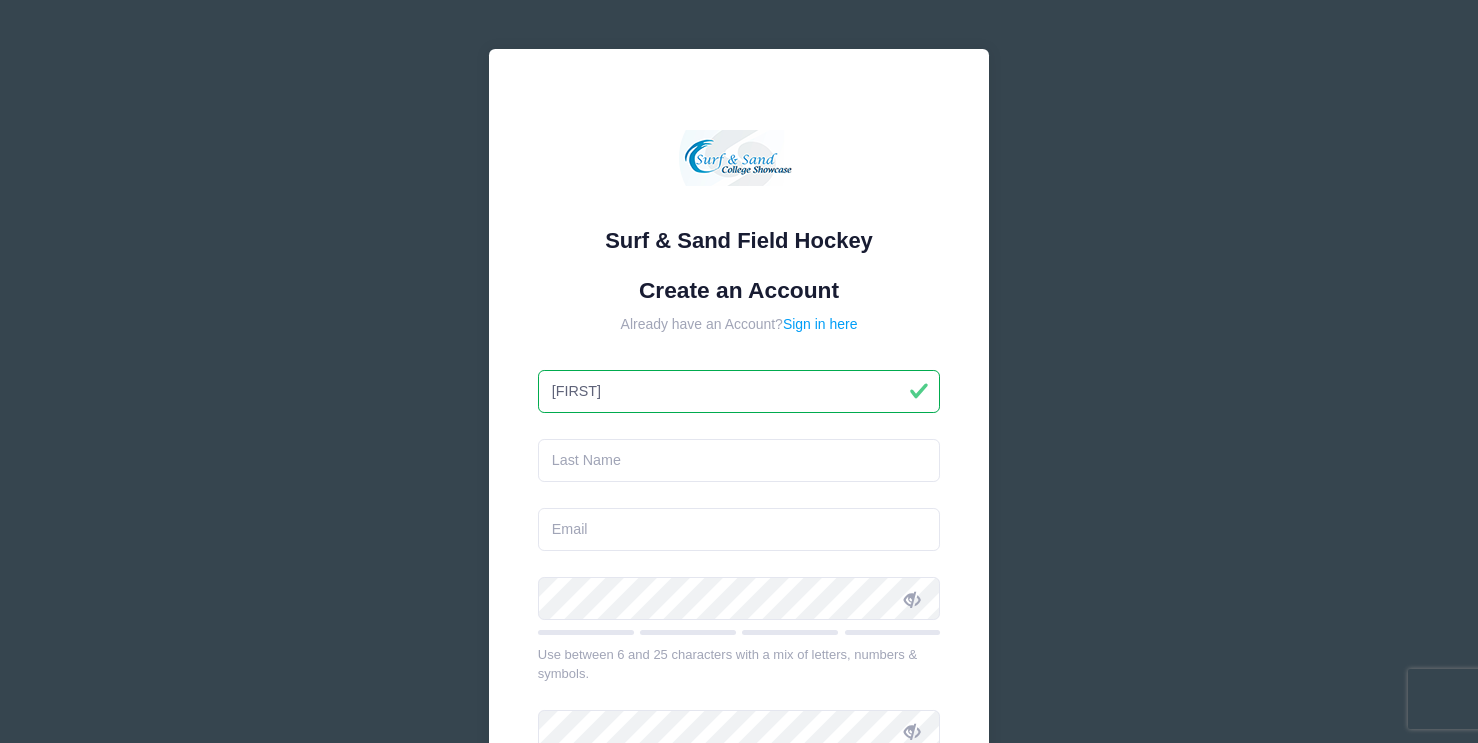 type on "[FIRST]" 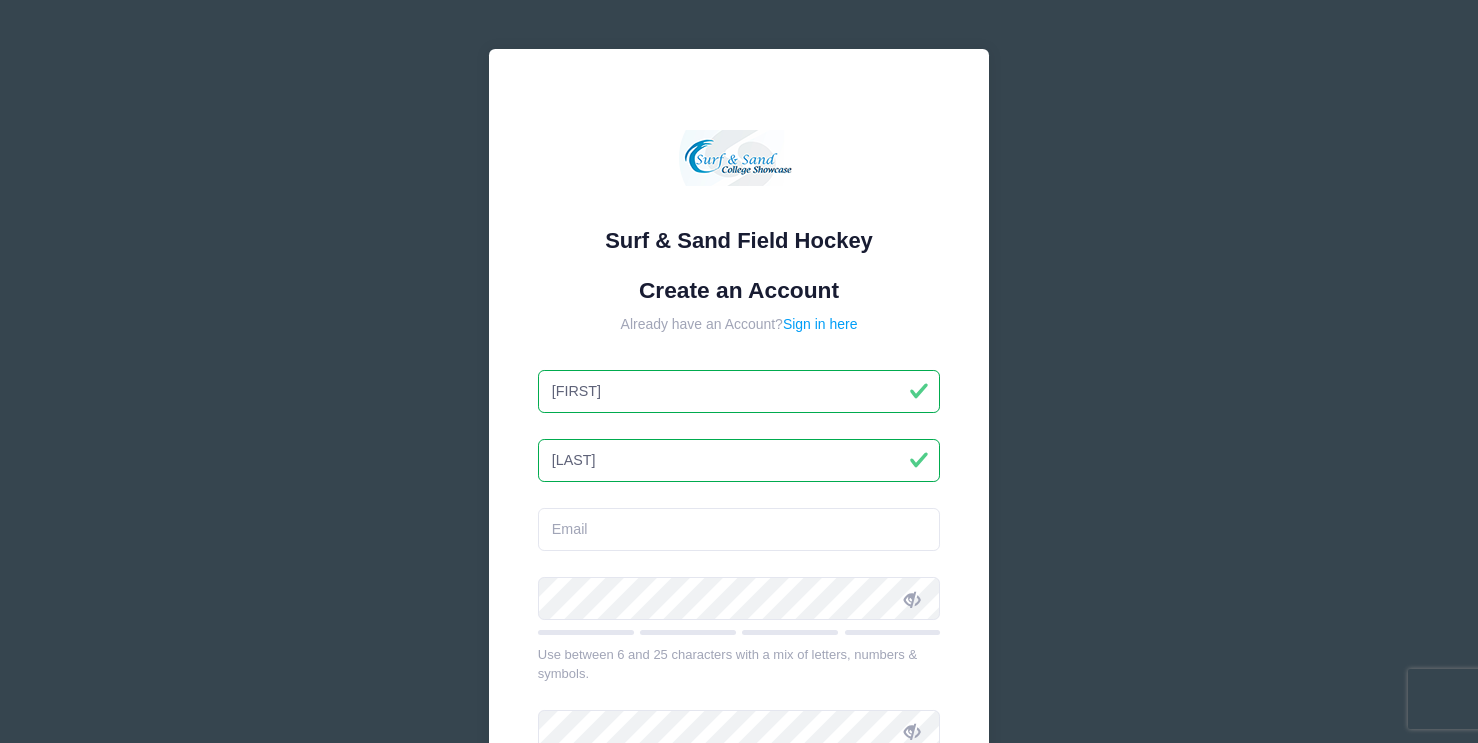 type on "DeSimone" 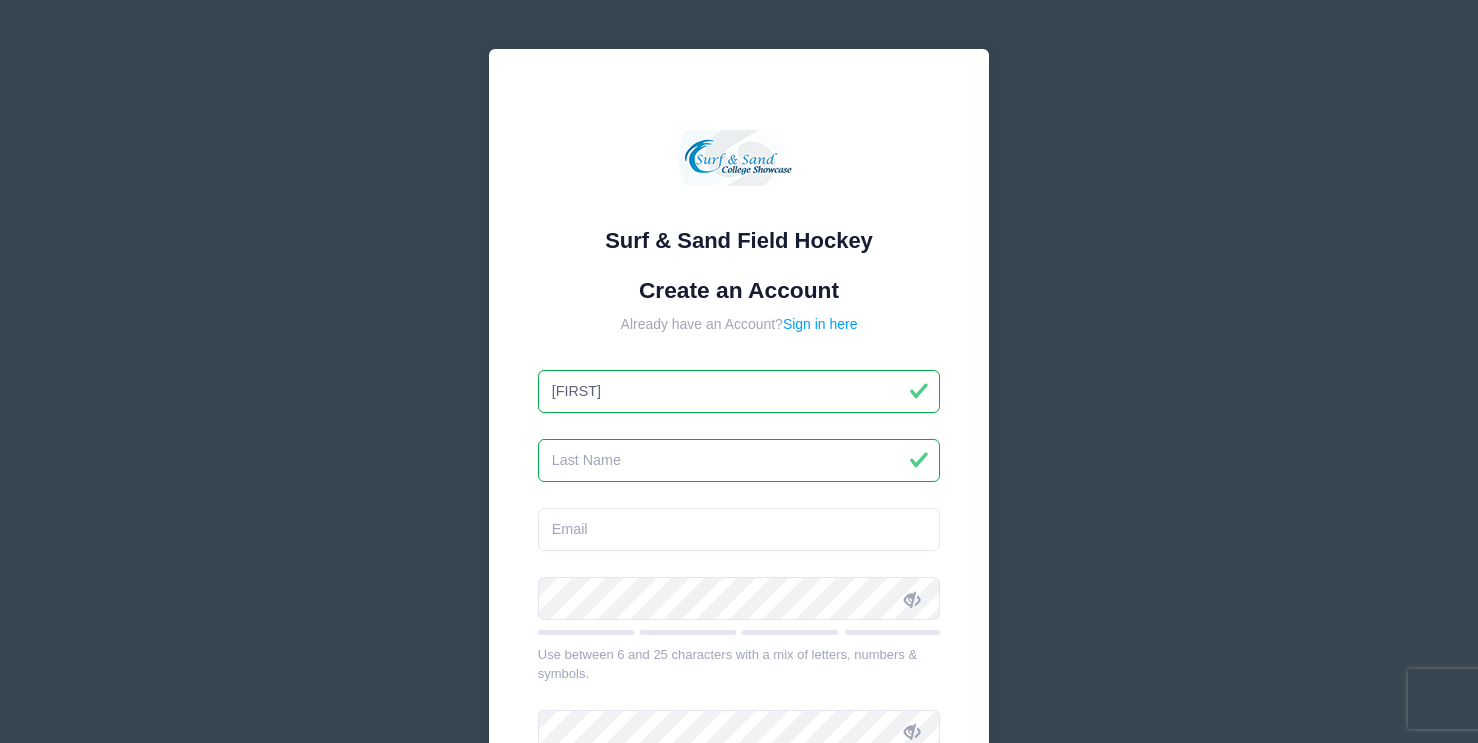 type on "DeSimone" 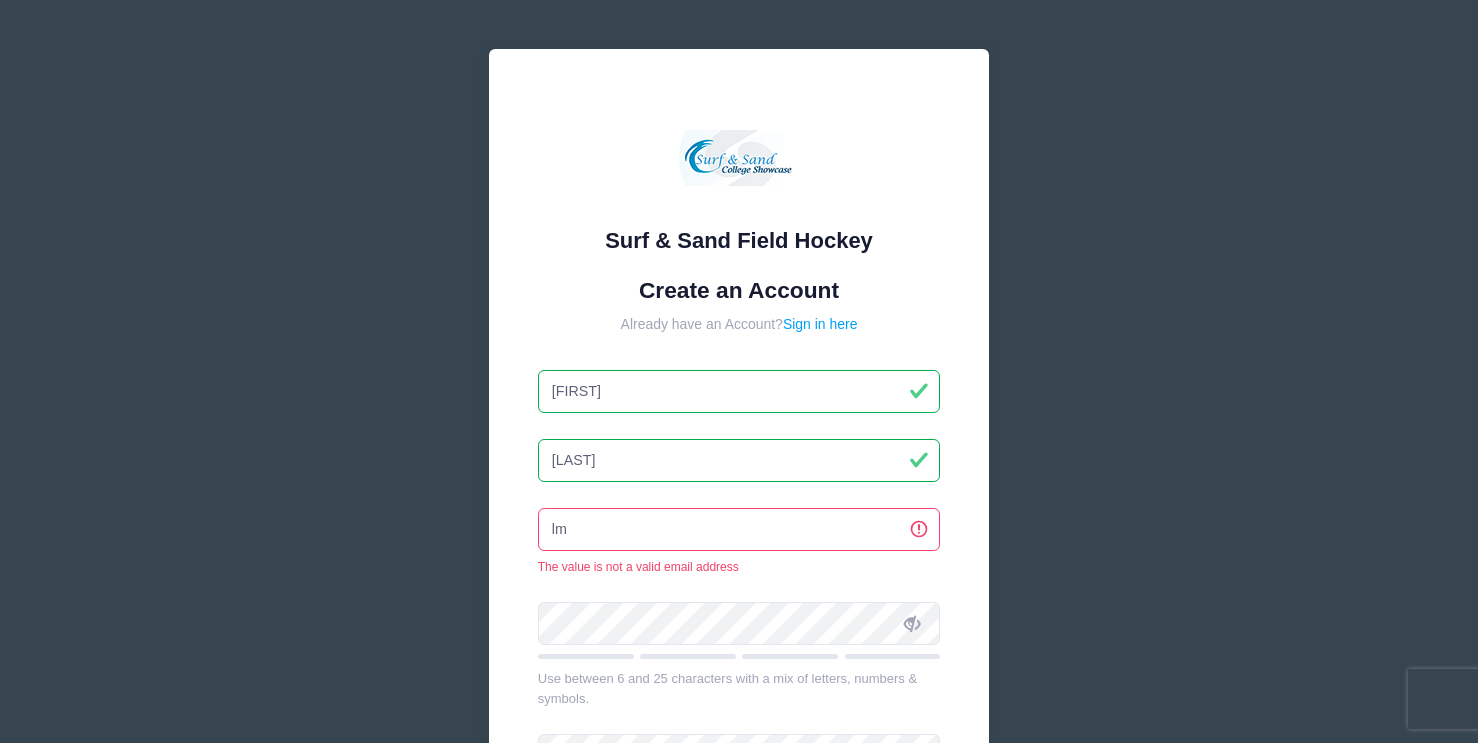 type on "l" 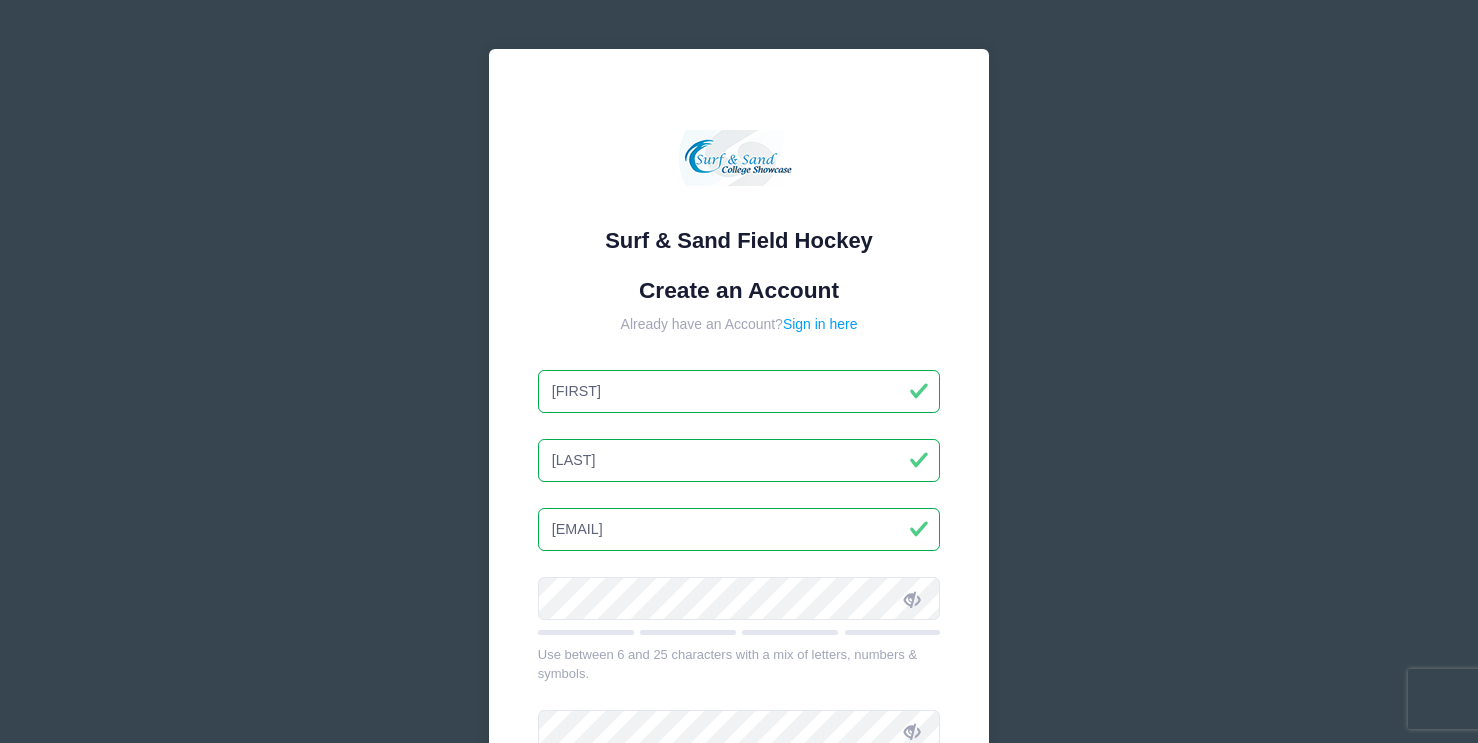 type on "leslie@raidersfieldhockey.com" 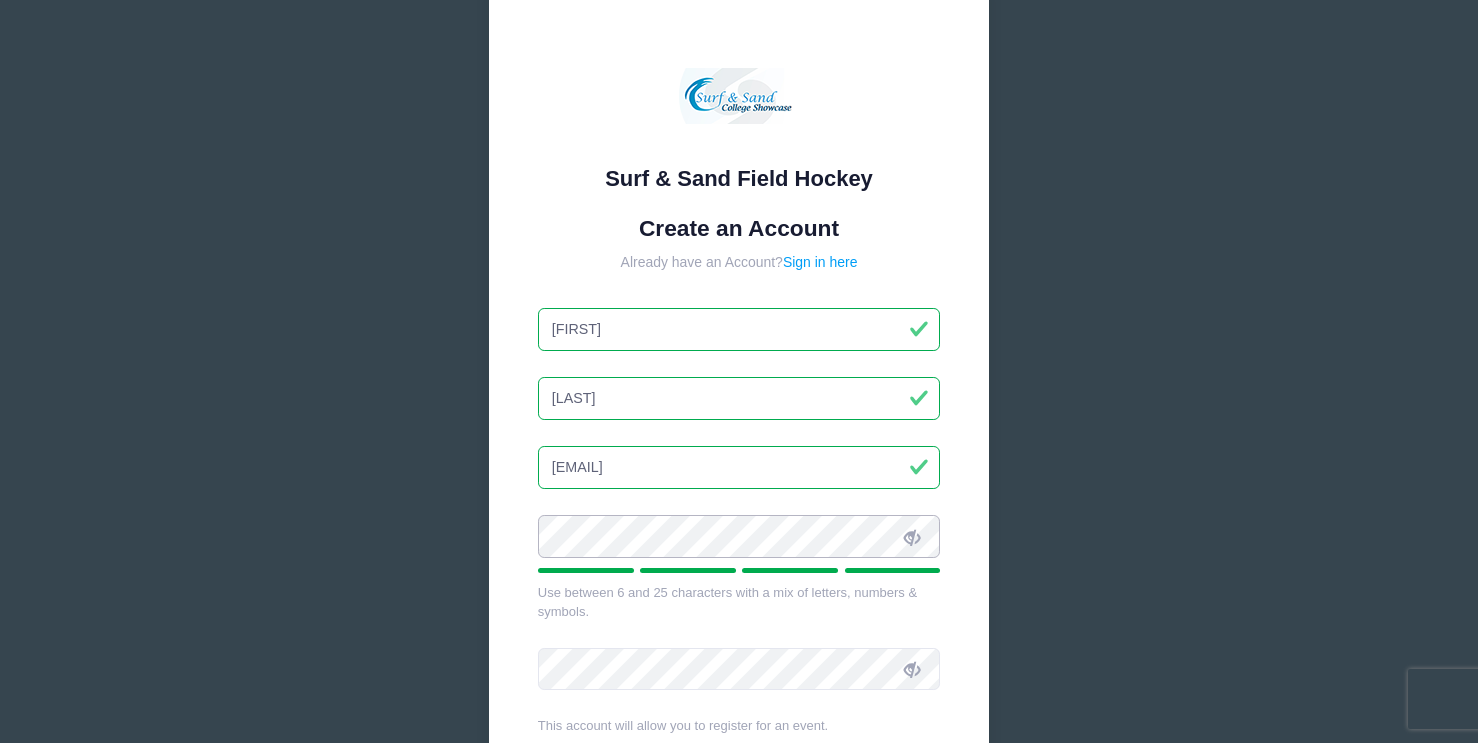 scroll, scrollTop: 80, scrollLeft: 0, axis: vertical 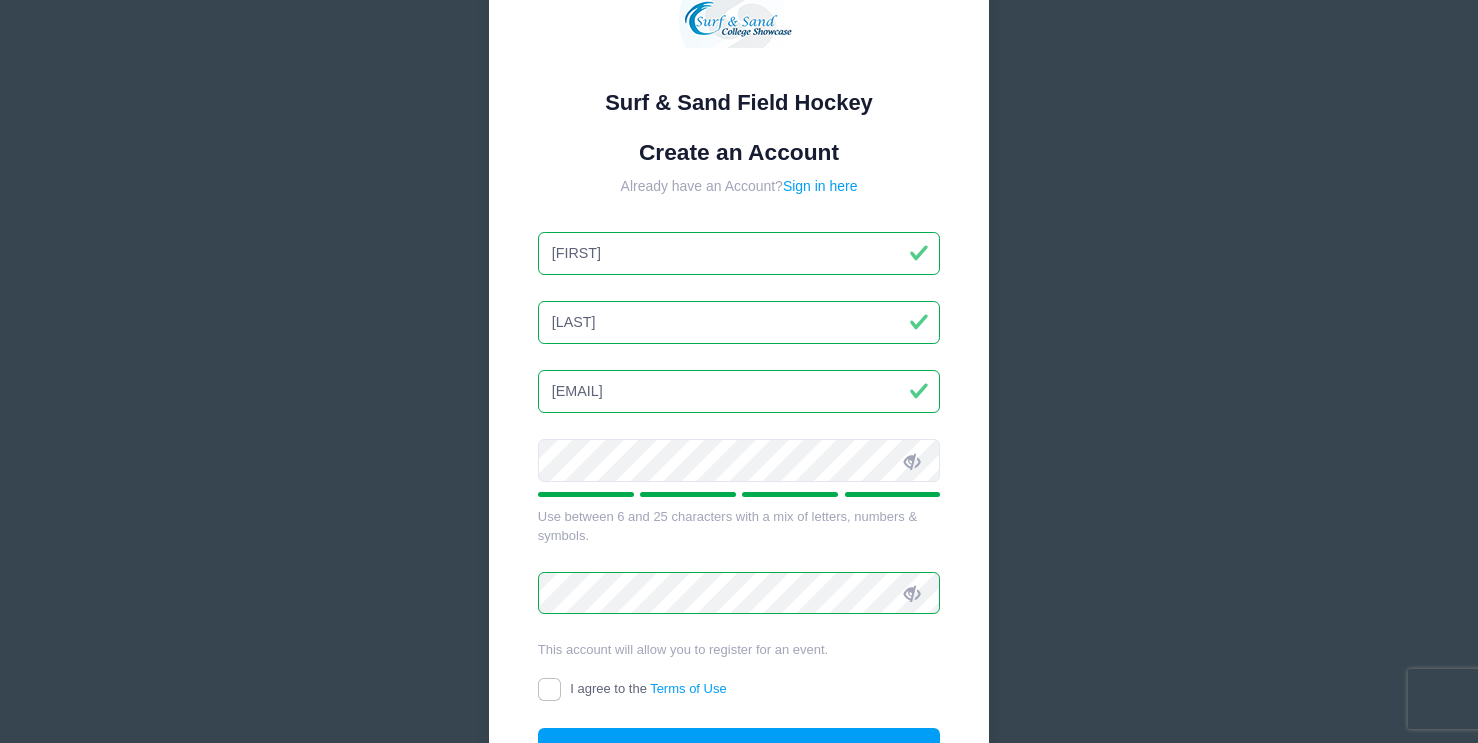 click on "I agree to the
Terms of Use" at bounding box center (549, 689) 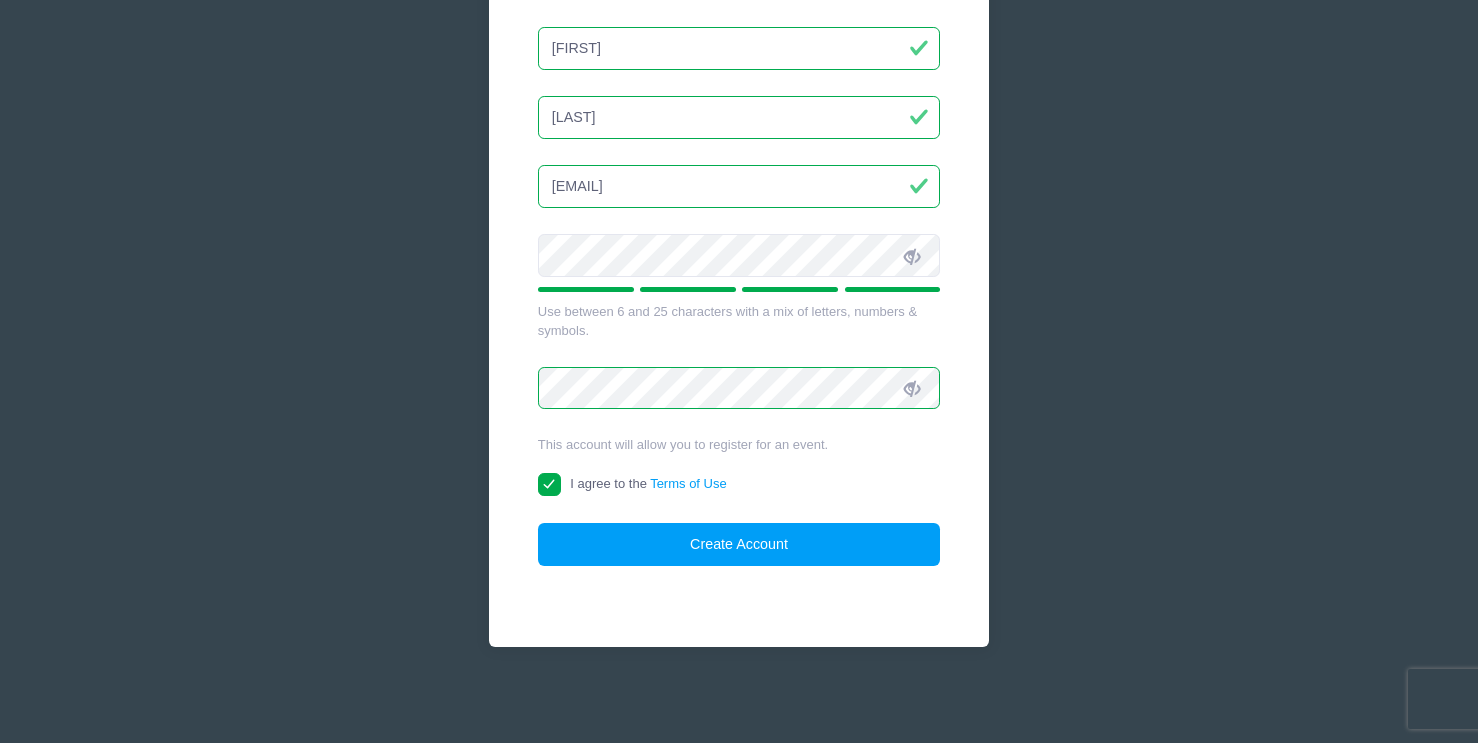 scroll, scrollTop: 342, scrollLeft: 0, axis: vertical 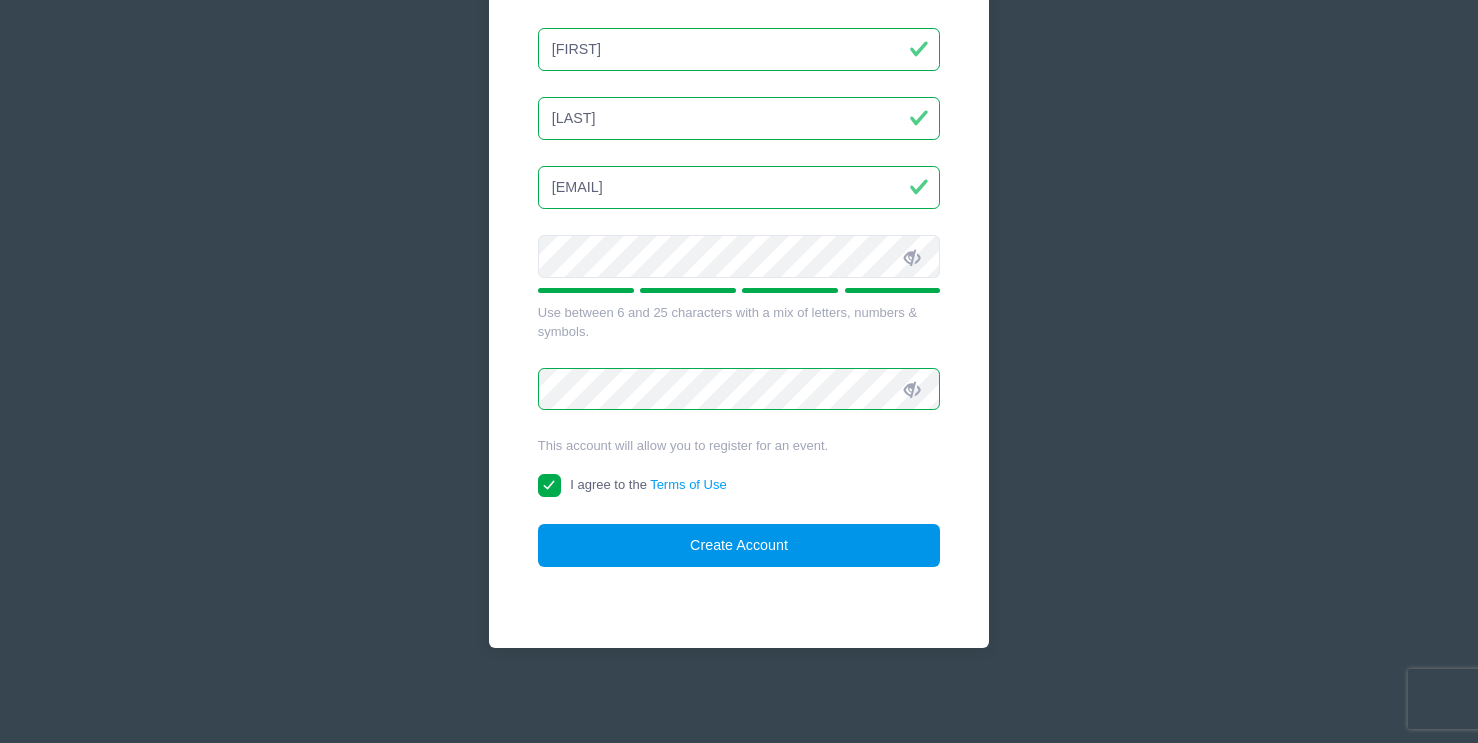 click on "Create Account" at bounding box center (739, 545) 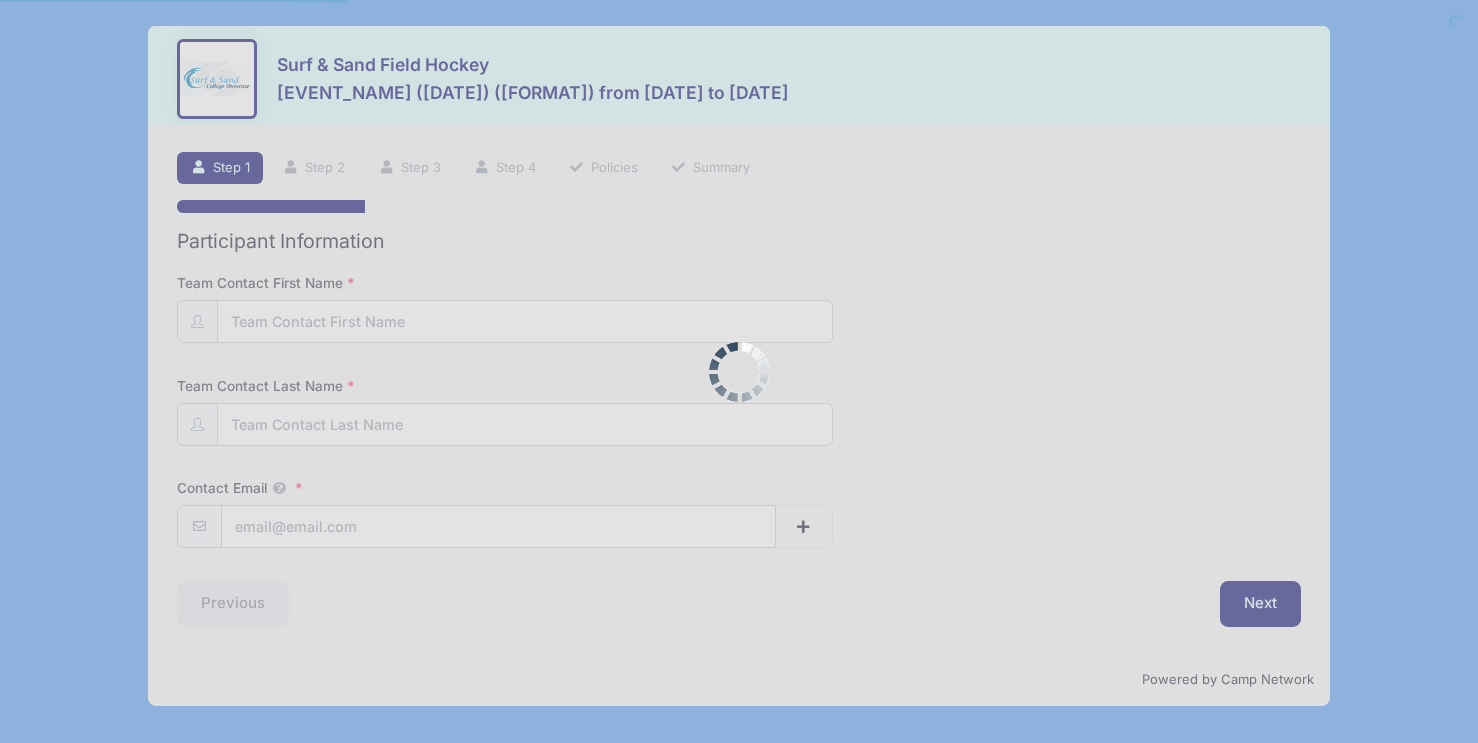 scroll, scrollTop: 0, scrollLeft: 0, axis: both 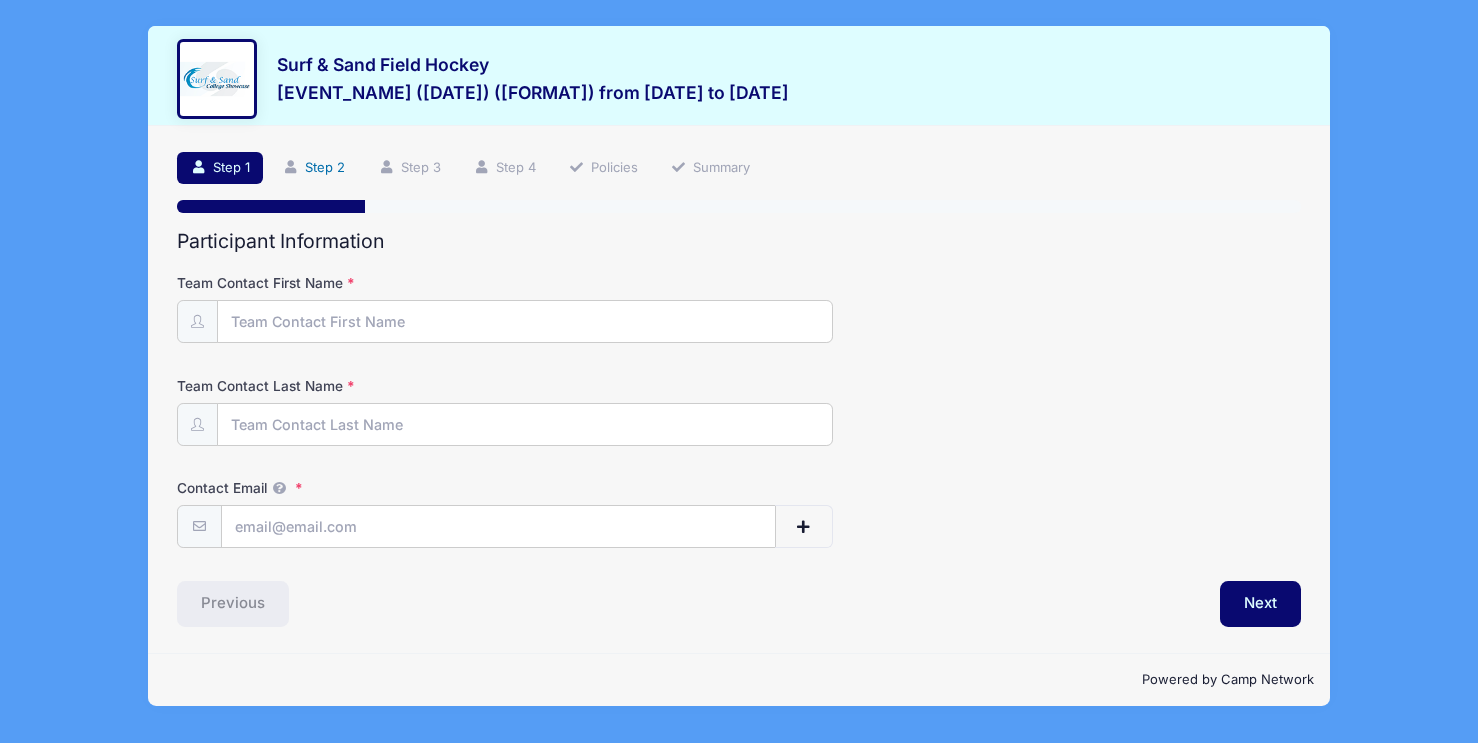 click on "Step 2" at bounding box center [314, 168] 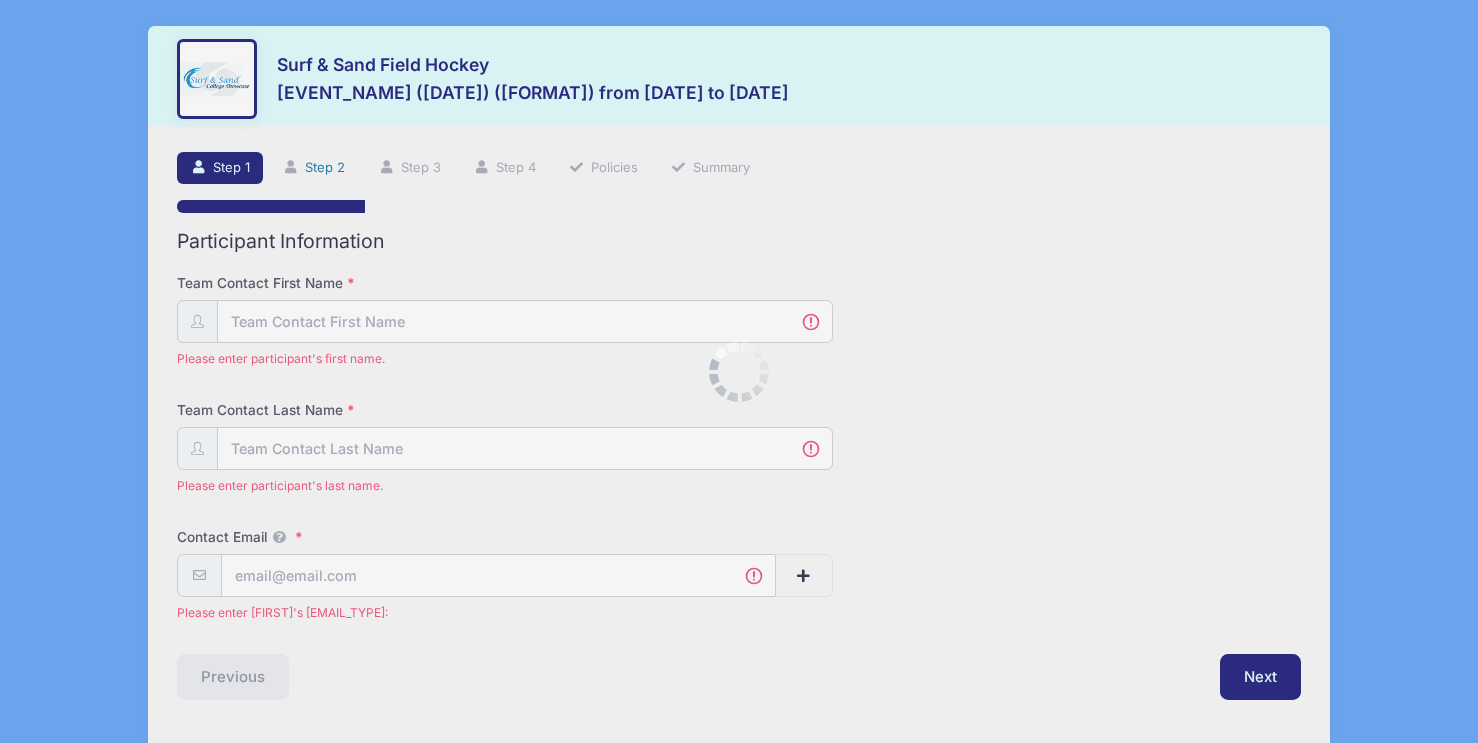 scroll, scrollTop: 58, scrollLeft: 0, axis: vertical 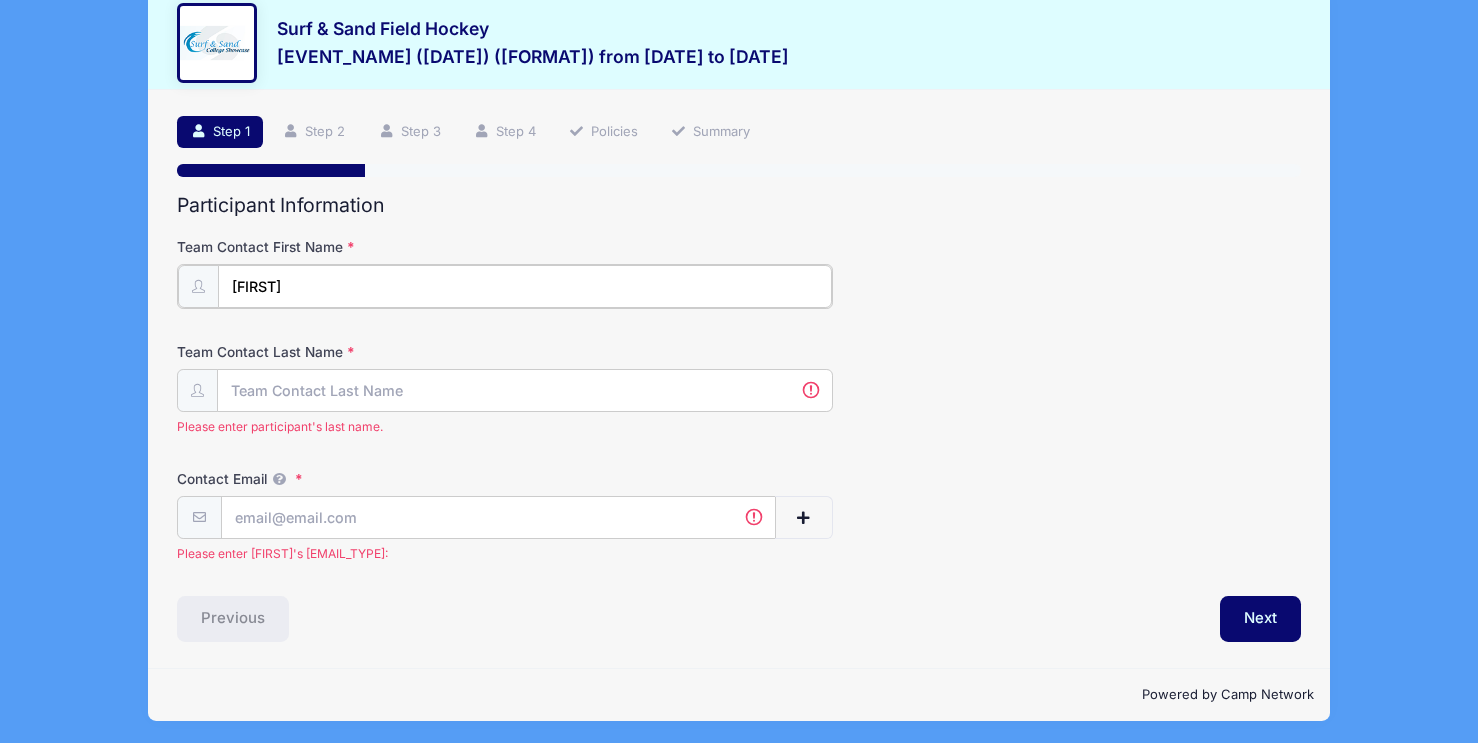 type on "[FIRST]" 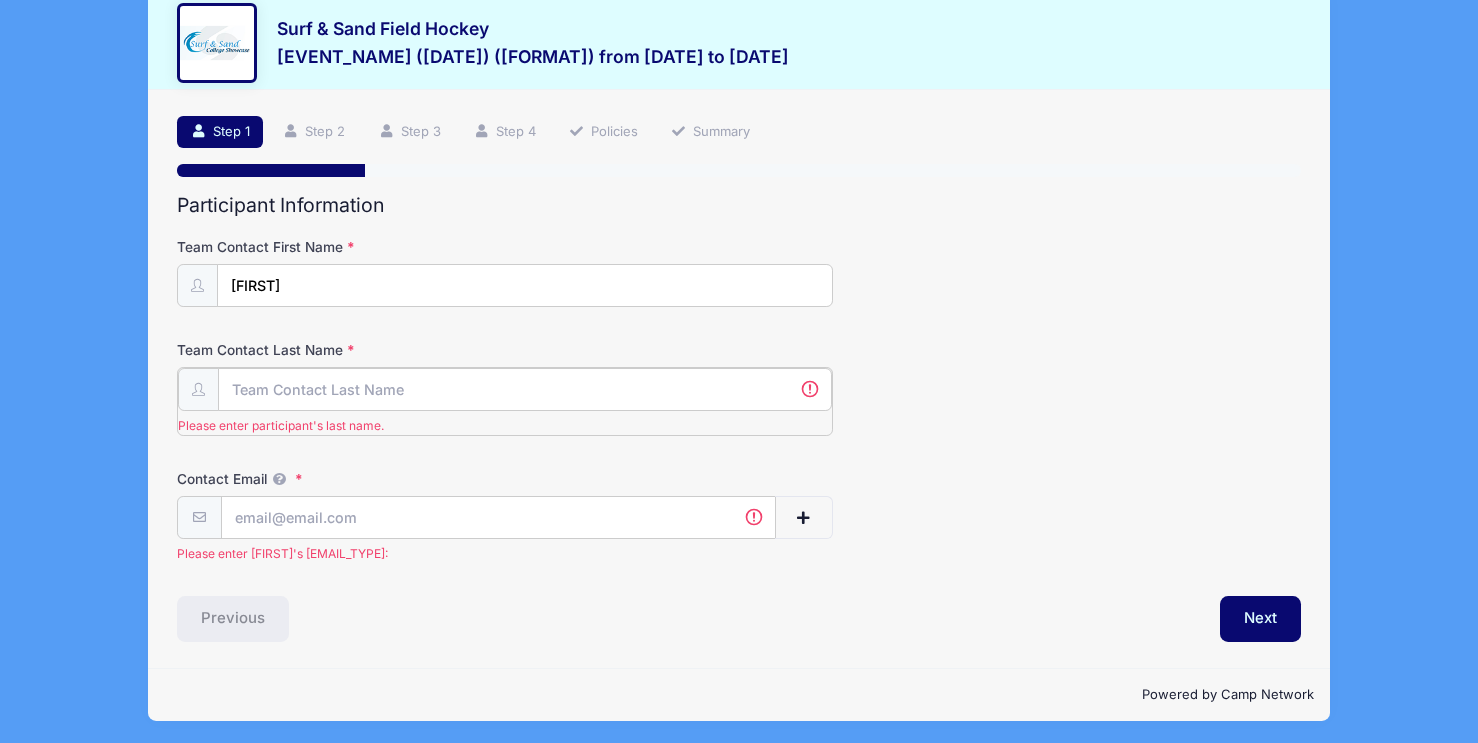 scroll, scrollTop: 11, scrollLeft: 0, axis: vertical 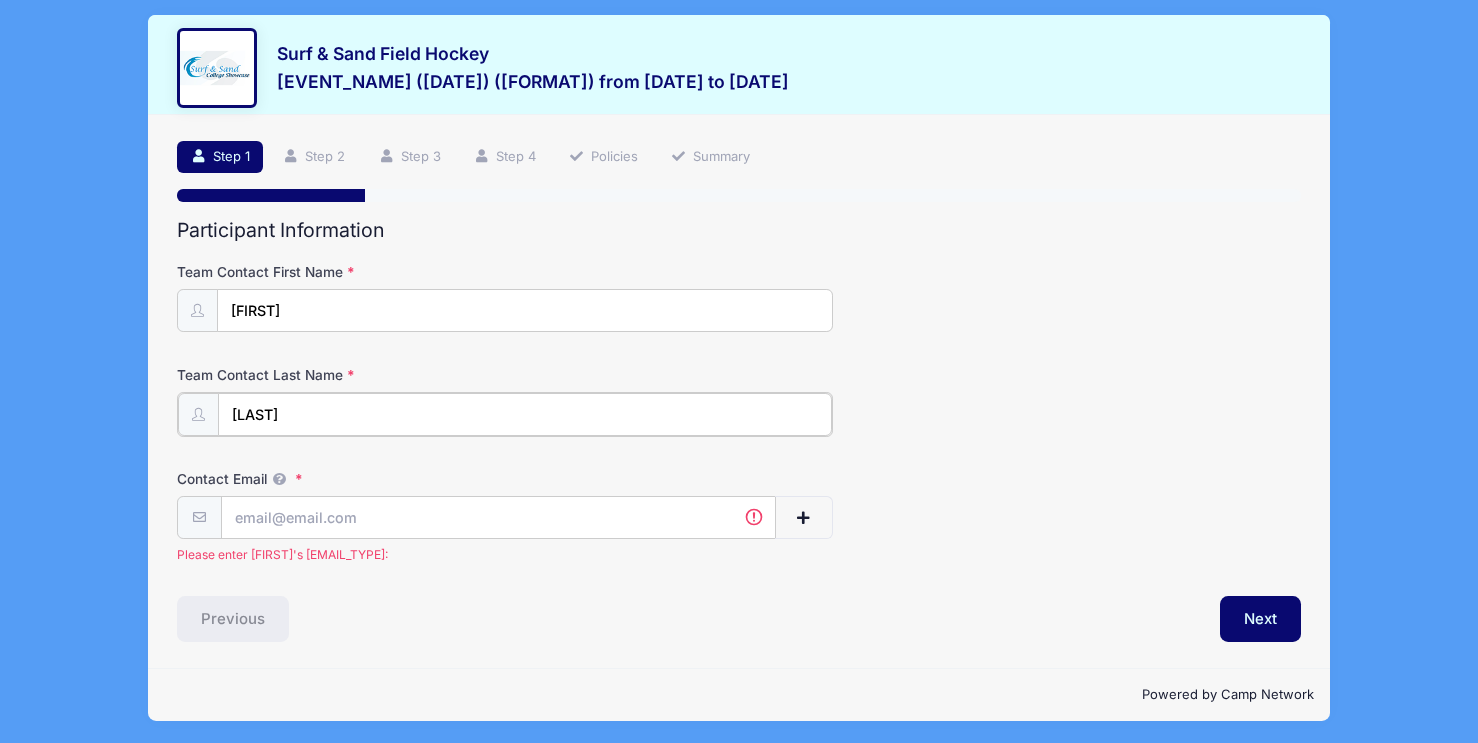 type on "[LAST]" 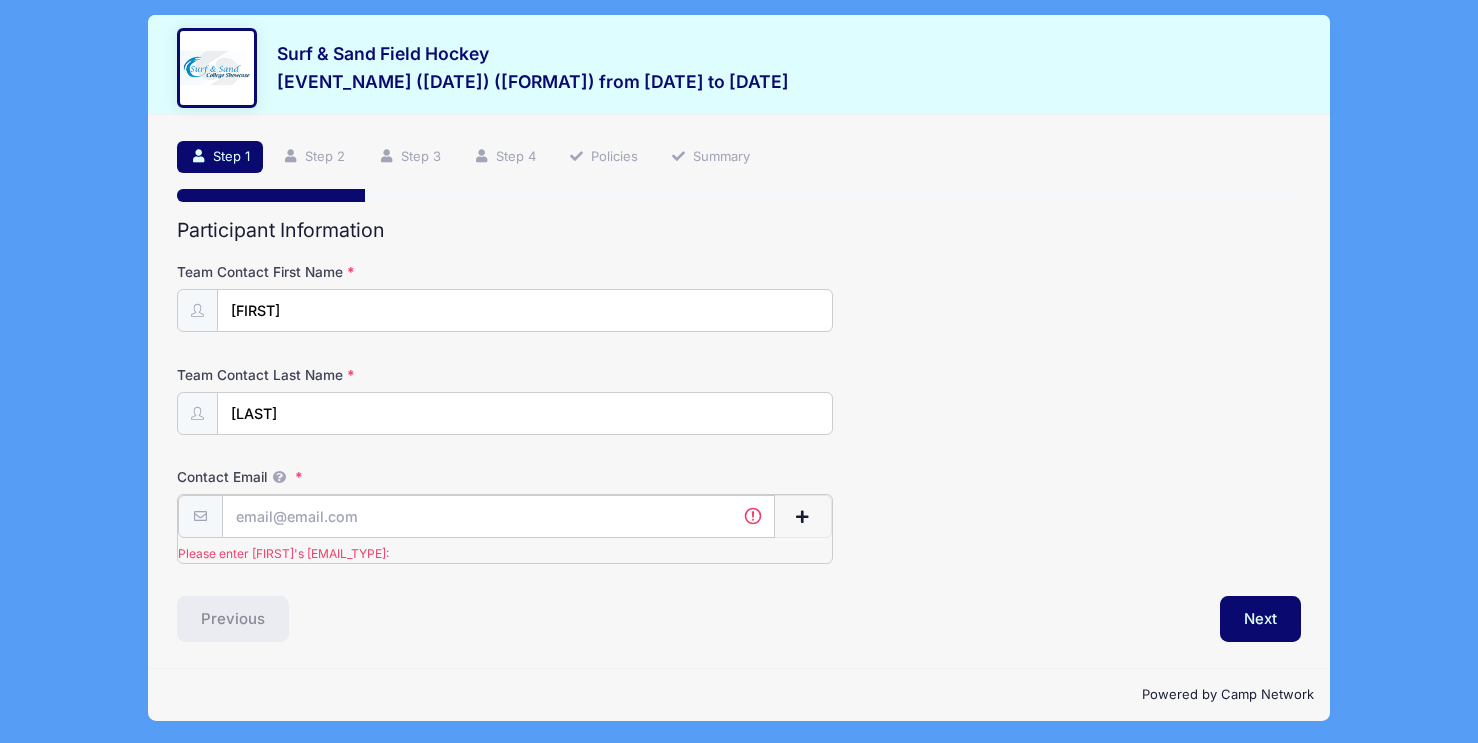 scroll, scrollTop: 0, scrollLeft: 0, axis: both 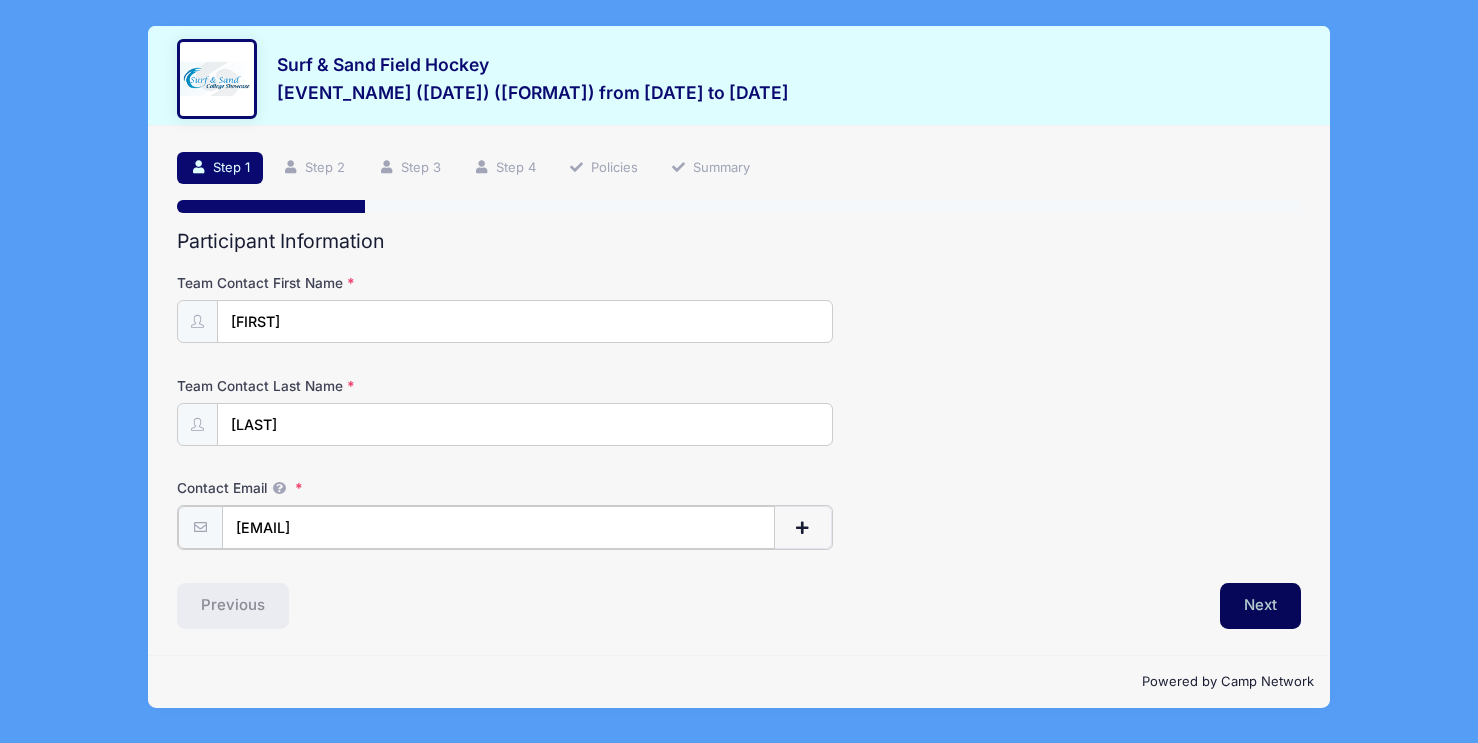 type on "[EMAIL]" 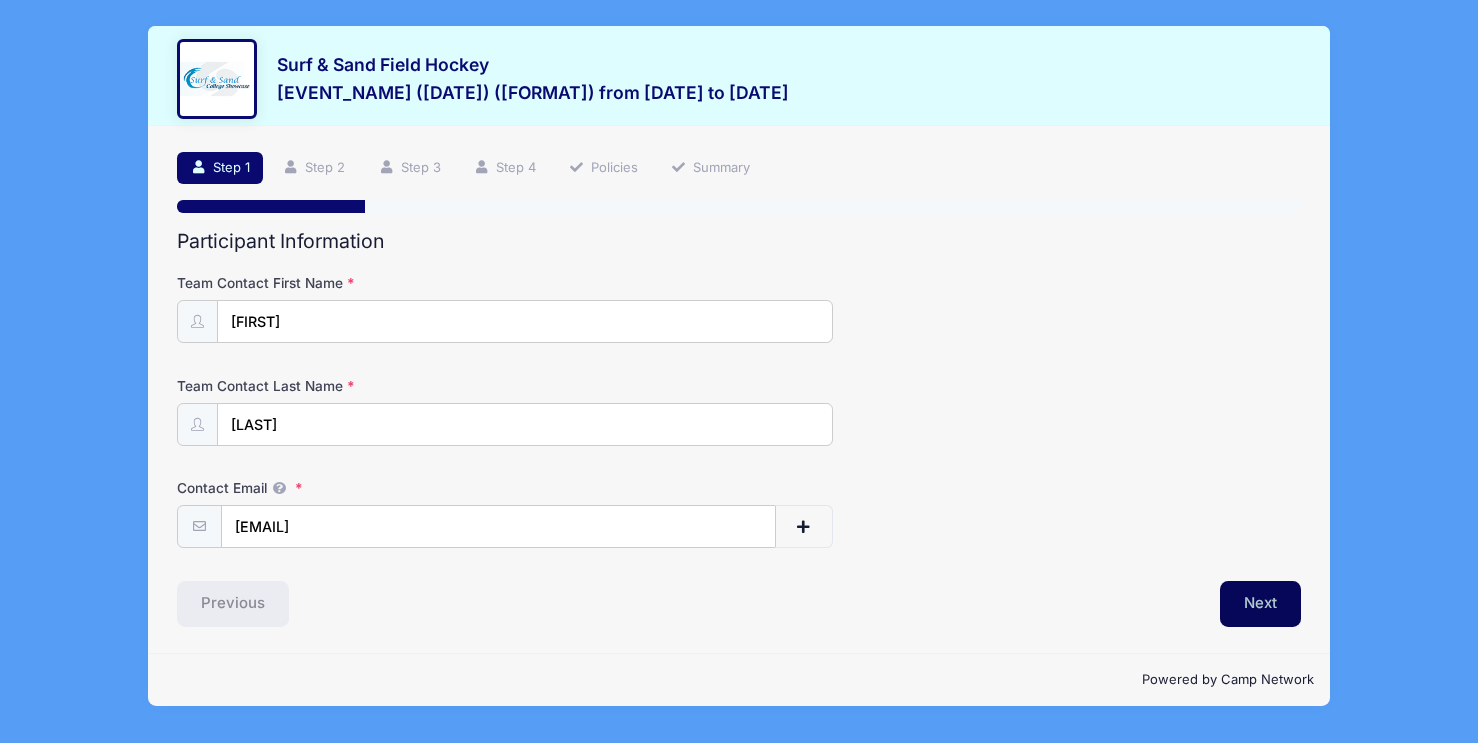 click on "Next" at bounding box center [1260, 604] 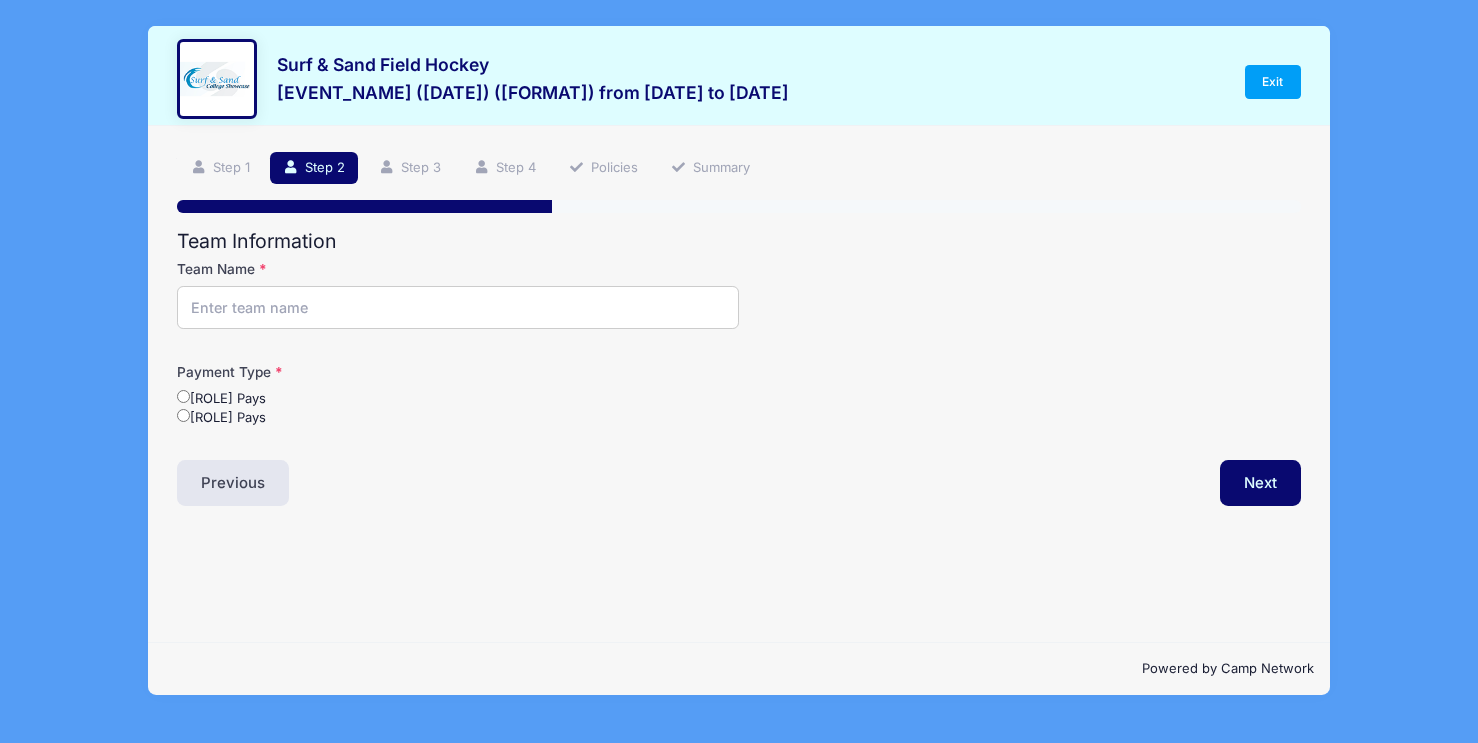 click on "Team Name" at bounding box center (458, 307) 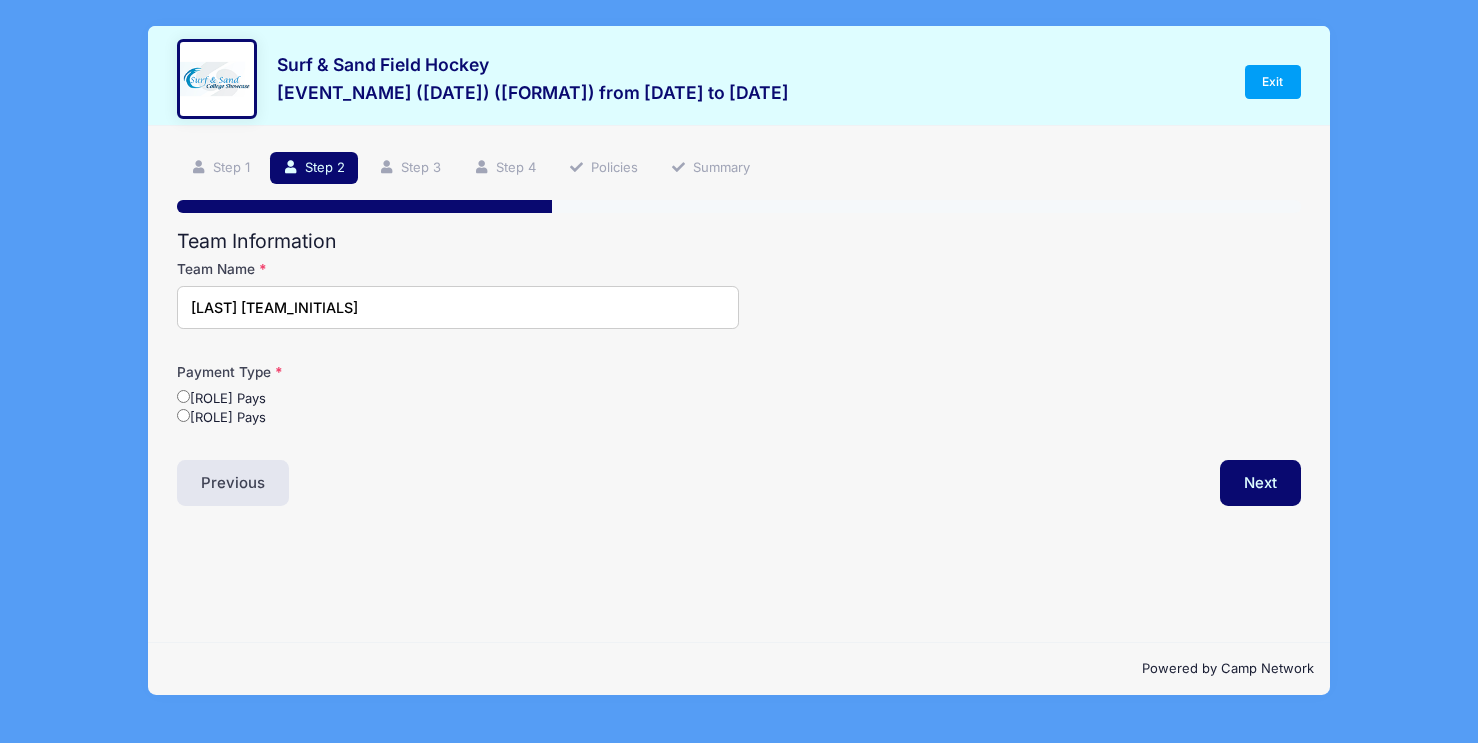 type on "[LAST] [TEAM_INITIALS]" 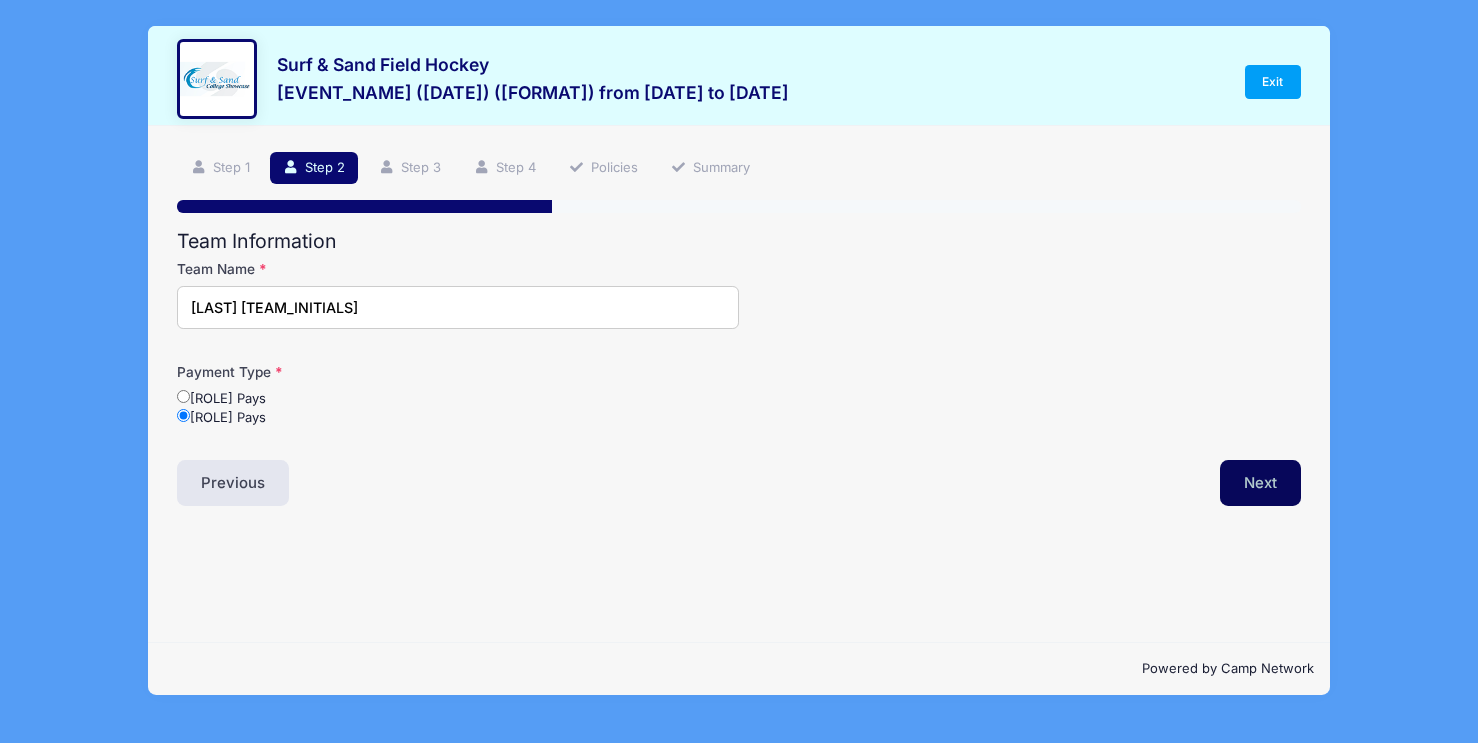 click on "Next" at bounding box center (1260, 483) 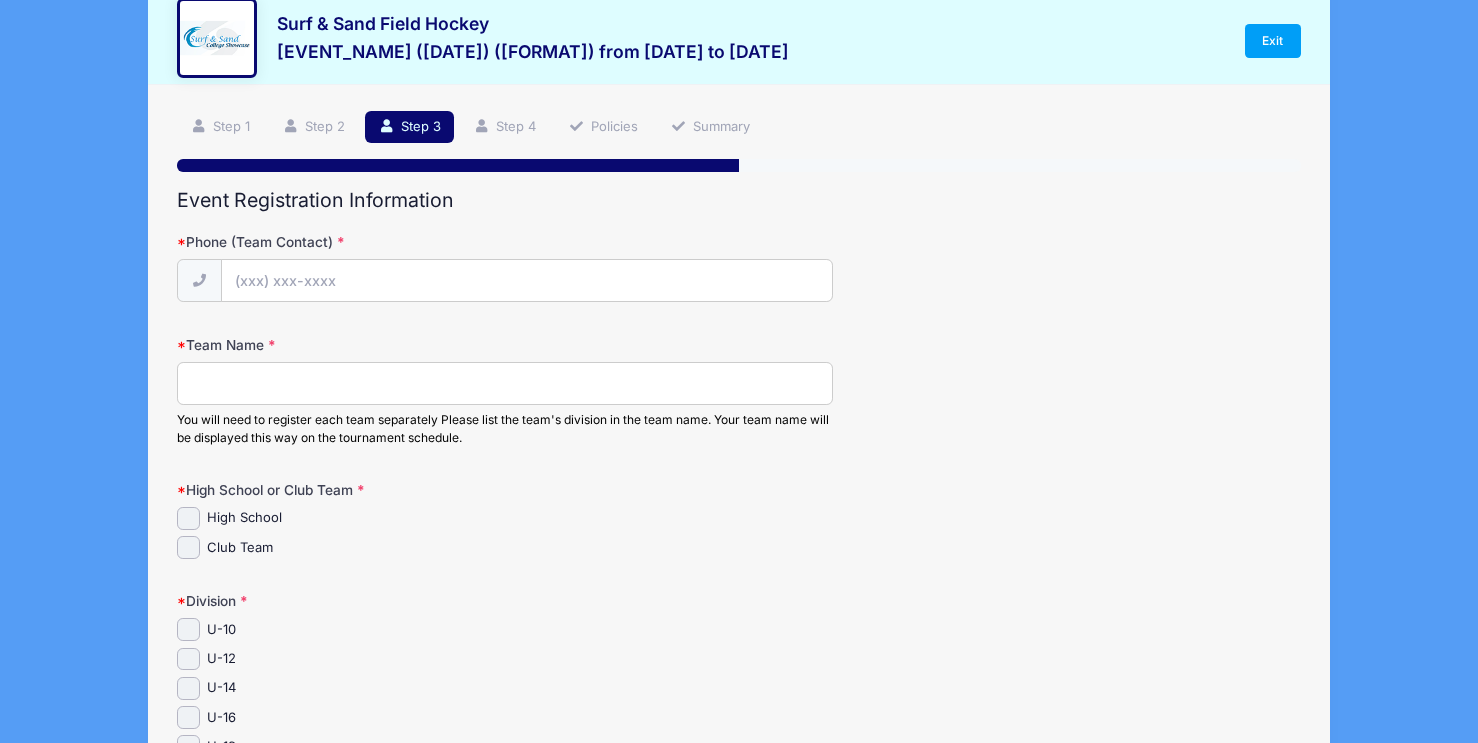 scroll, scrollTop: 34, scrollLeft: 0, axis: vertical 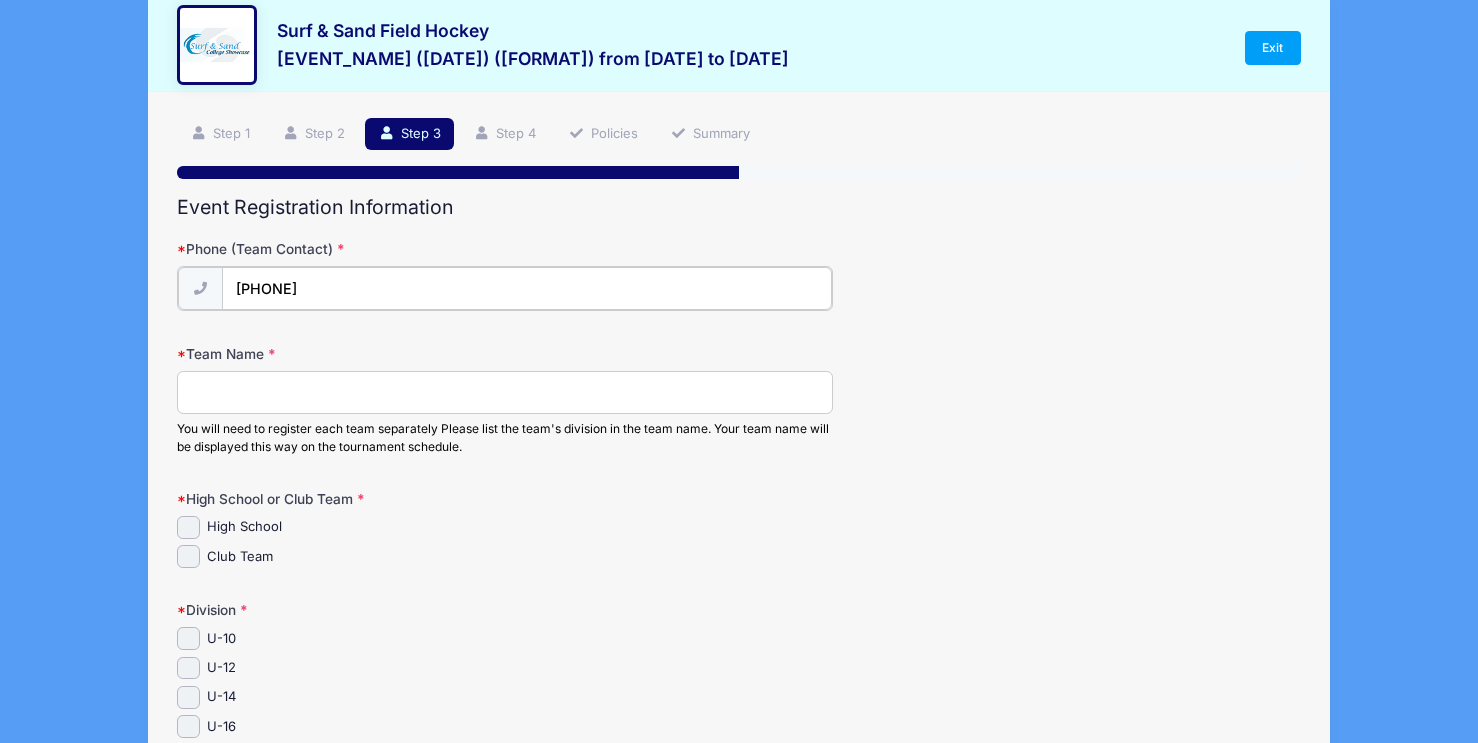 type on "[PHONE]" 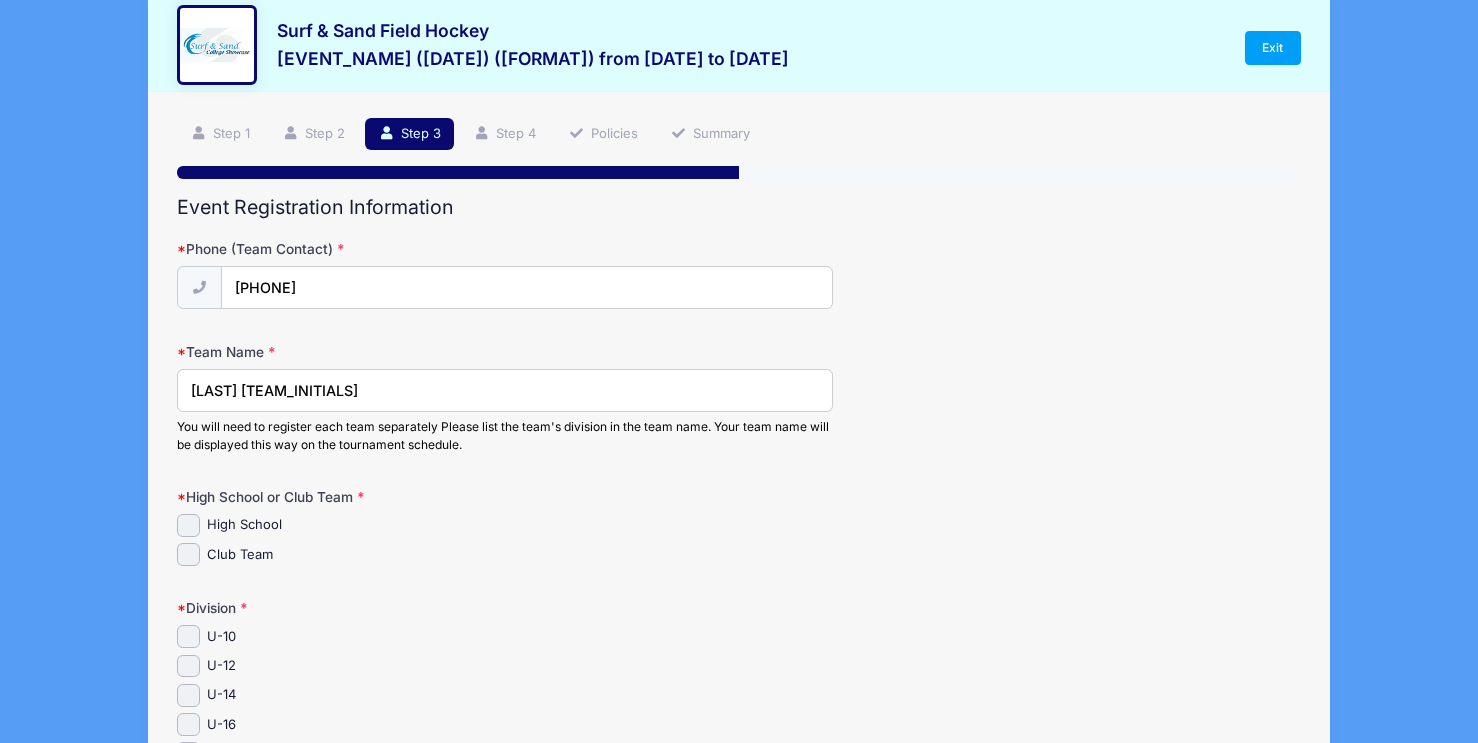 type on "[LAST] [TEAM_INITIALS]" 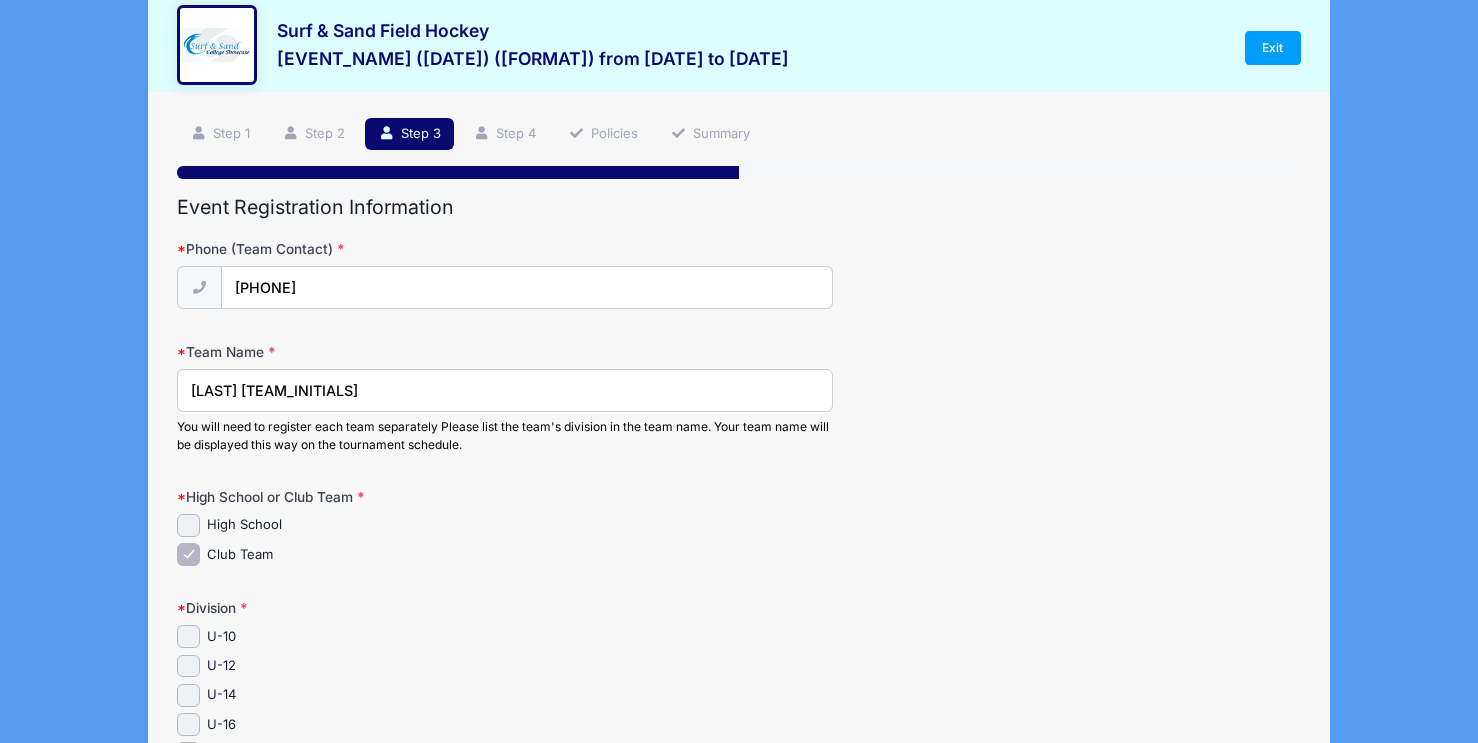 click on "U-14" at bounding box center (188, 695) 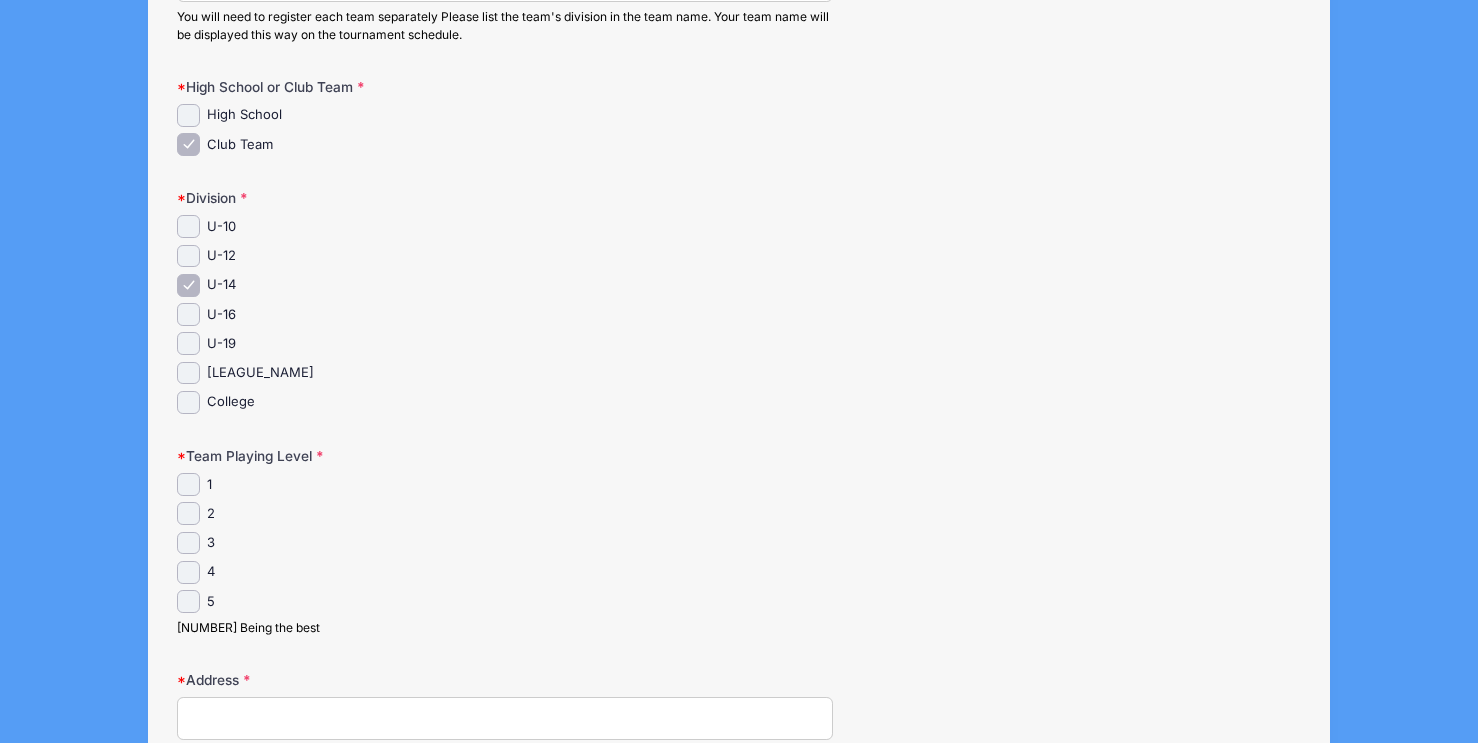 scroll, scrollTop: 453, scrollLeft: 0, axis: vertical 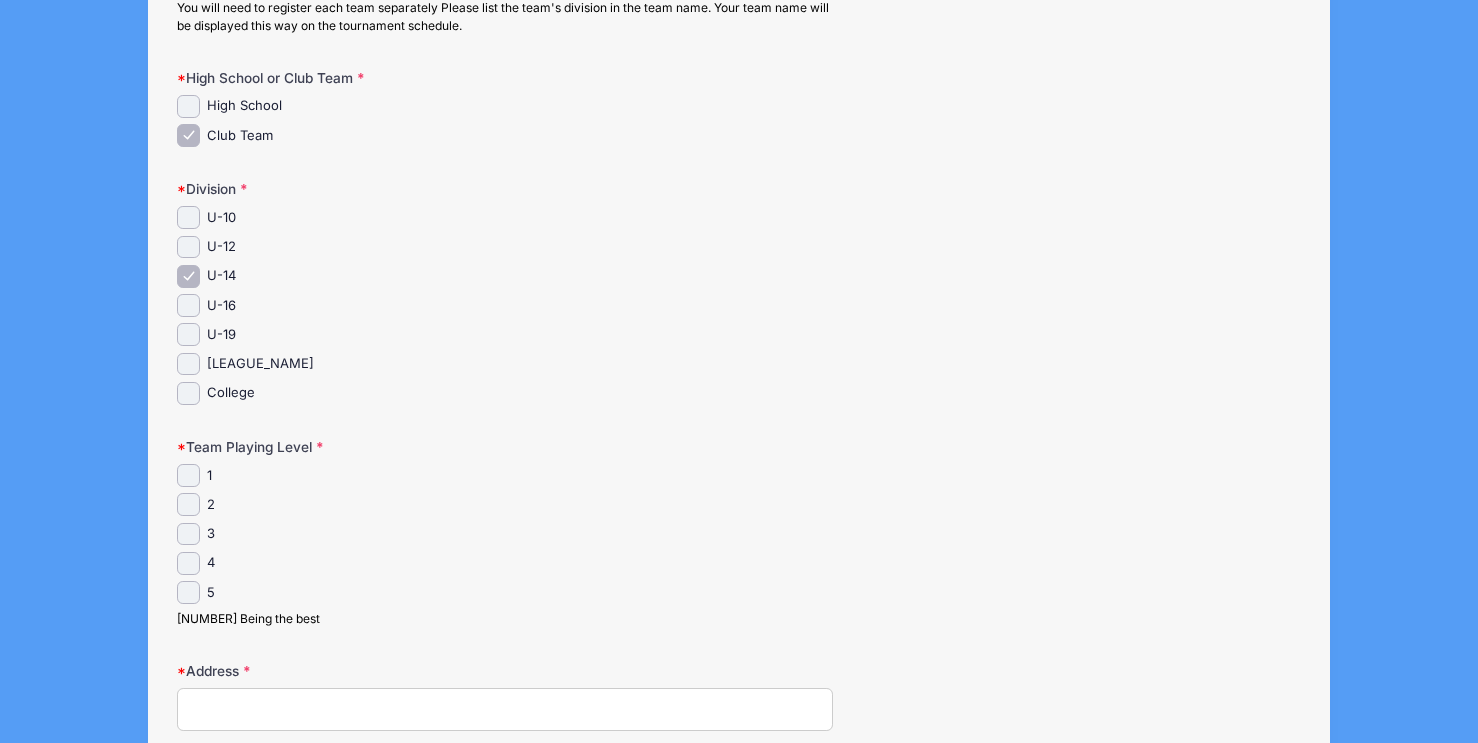 click on "1" at bounding box center (188, 475) 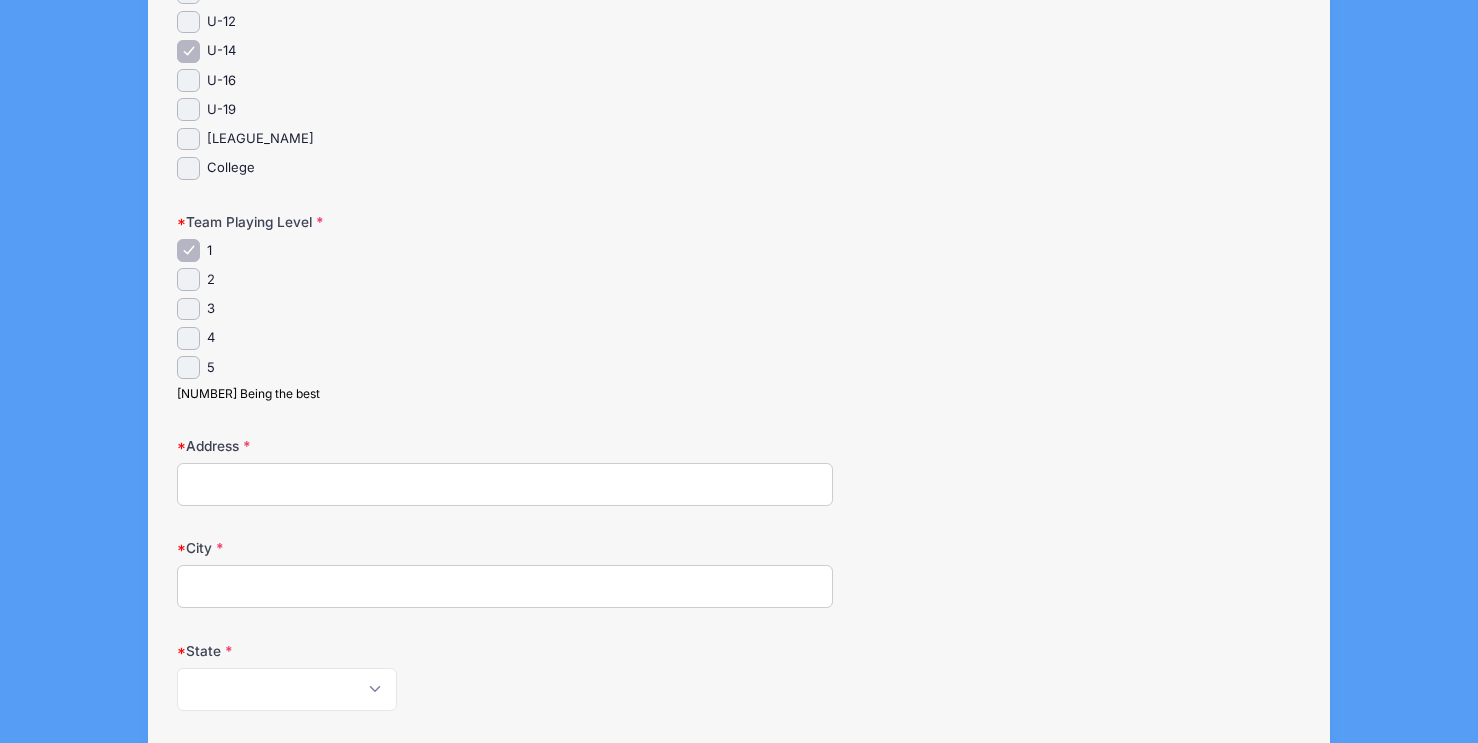 scroll, scrollTop: 696, scrollLeft: 0, axis: vertical 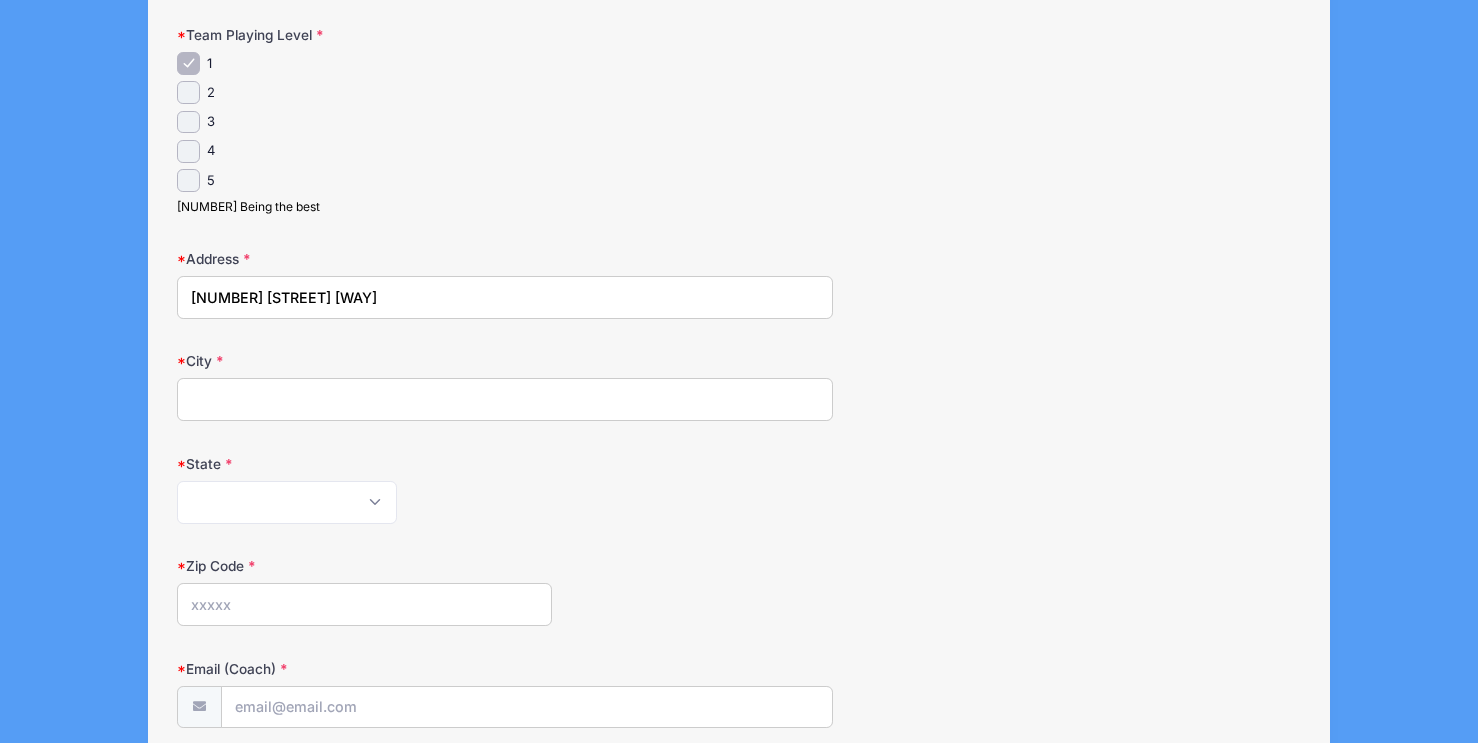 type on "[NUMBER] [STREET] [WAY]" 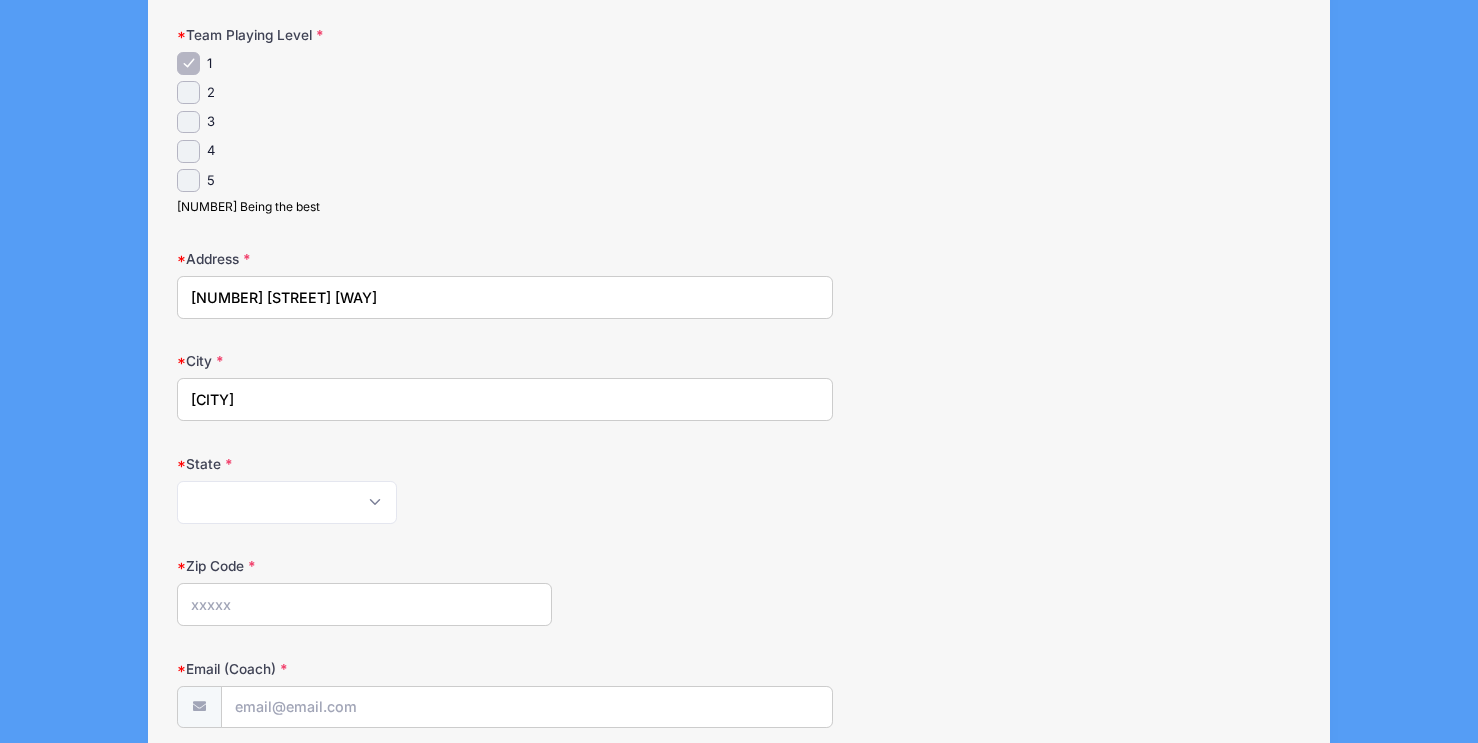 type on "[CITY]" 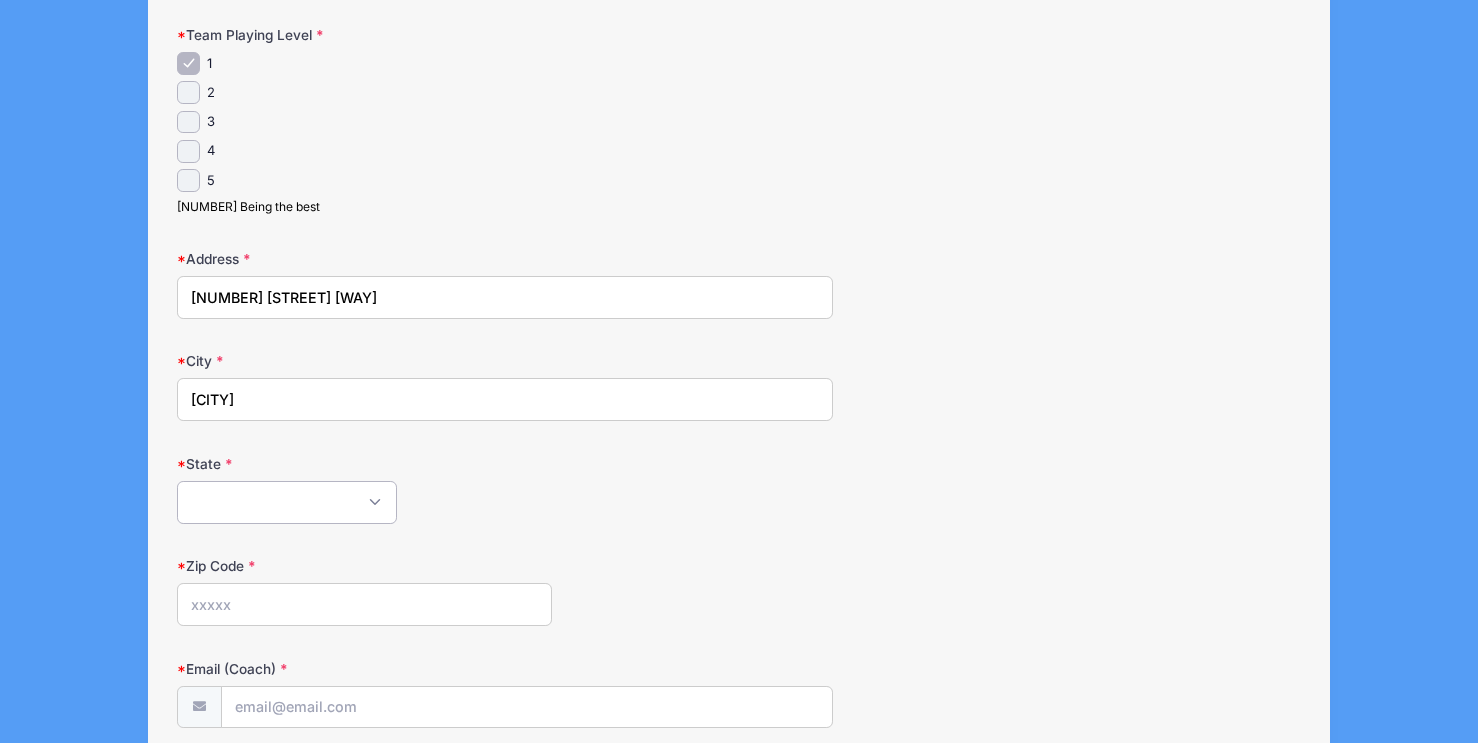 select on "NJ" 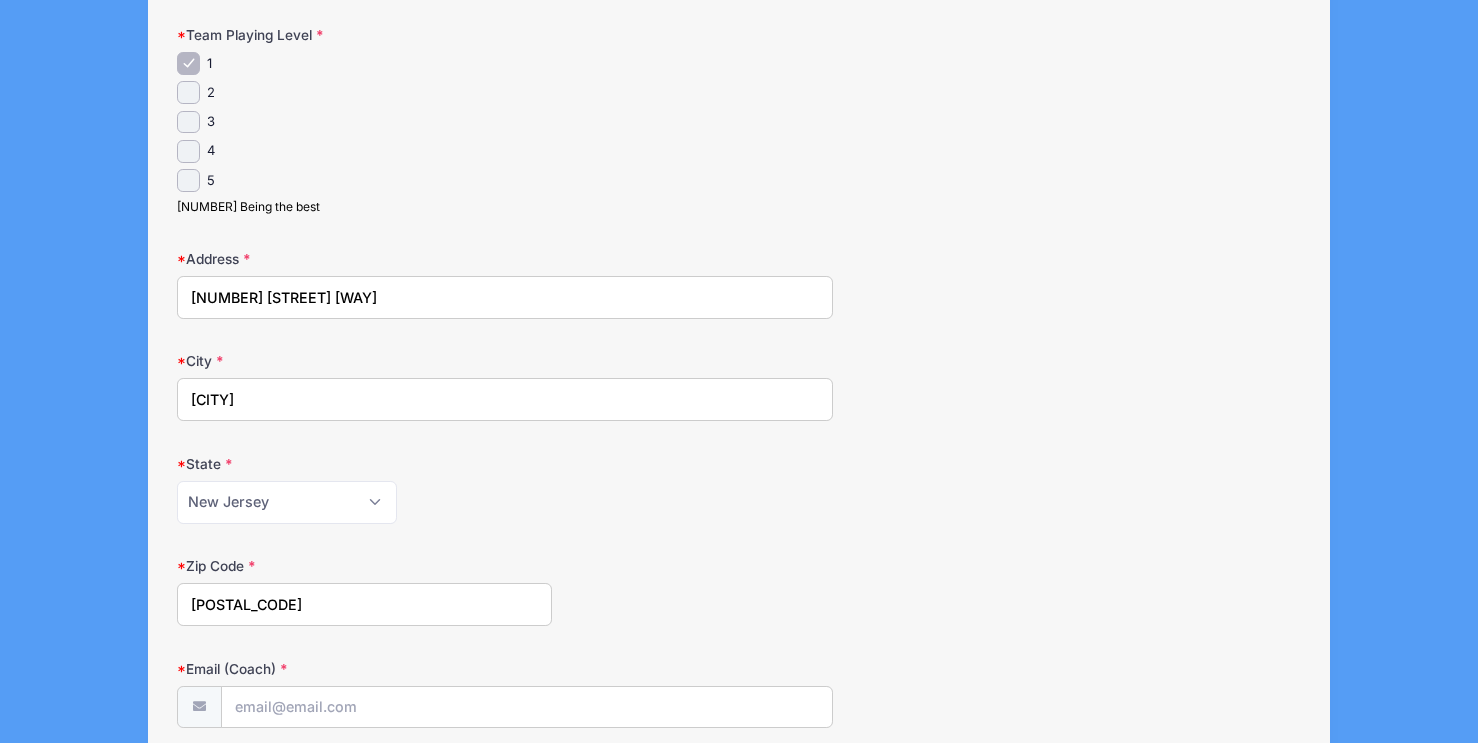 type on "[POSTAL_CODE]" 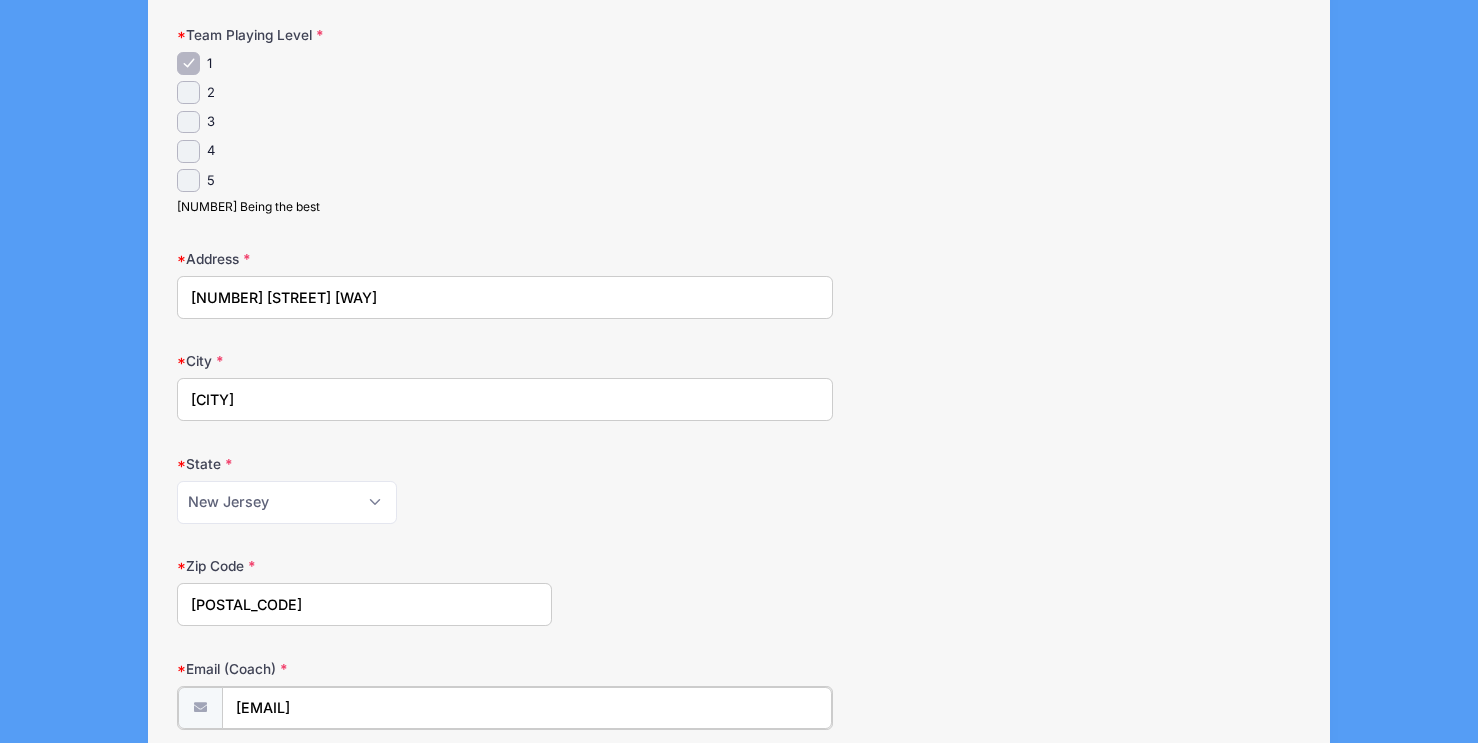 type on "[EMAIL]" 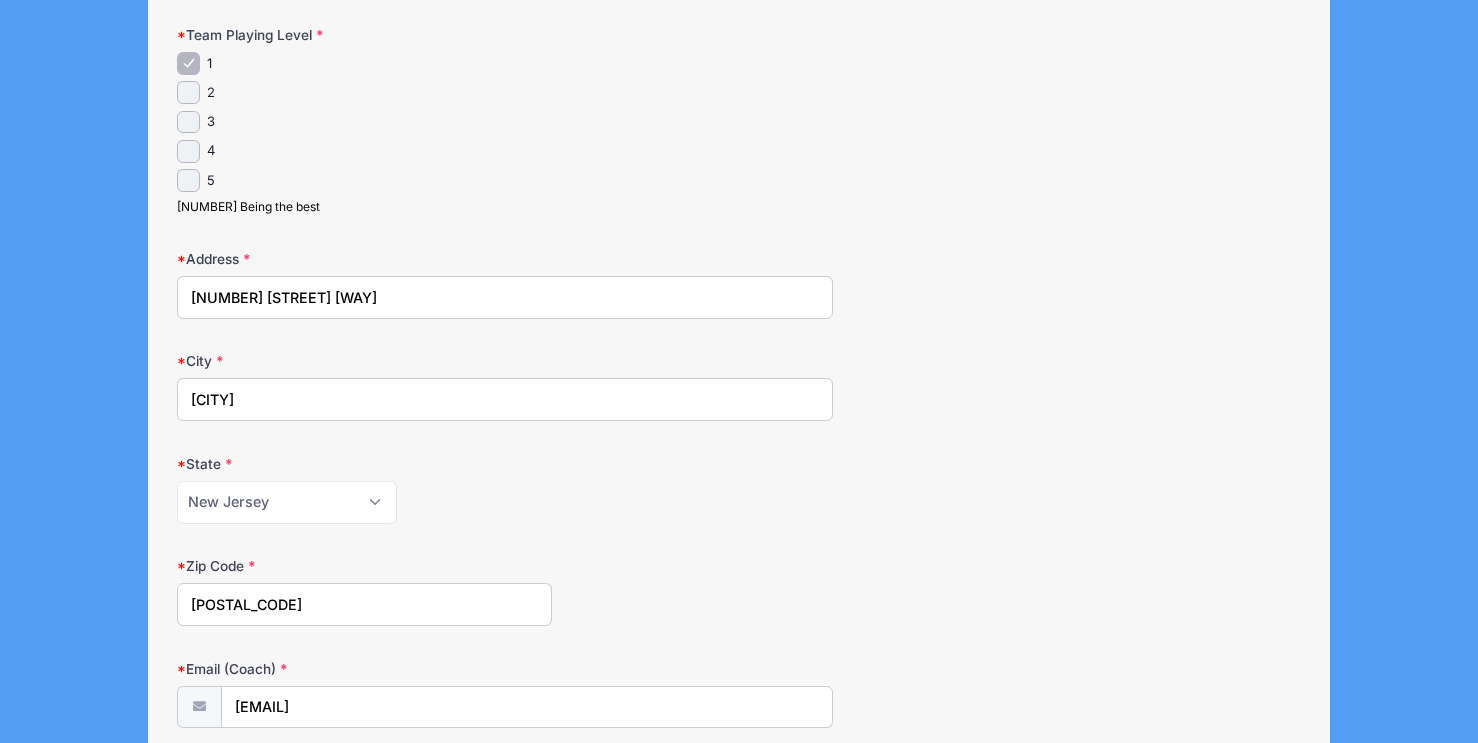 click on "Alabama Alaska American Samoa Arizona Arkansas Armed Forces Africa Armed Forces Americas Armed Forces Canada Armed Forces Europe Armed Forces Middle East Armed Forces Pacific California Colorado Connecticut Delaware District of Columbia Federated States Of Micronesia Florida Georgia Guam Hawaii Idaho Illinois Indiana Iowa Kansas Kentucky Louisiana Maine Marshall Islands Maryland Massachusetts Michigan Minnesota Mississippi Missouri Montana Nebraska Nevada New Hampshire New Jersey New Mexico New York North Carolina North Dakota Northern Mariana Islands Ohio Oklahoma Oregon Palau Pennsylvania Puerto Rico Rhode Island South Carolina South Dakota Tennessee Texas Utah Vermont Virgin Islands Virginia Washington West Virginia Wisconsin Wyoming Other-Canada Other" at bounding box center [504, 502] 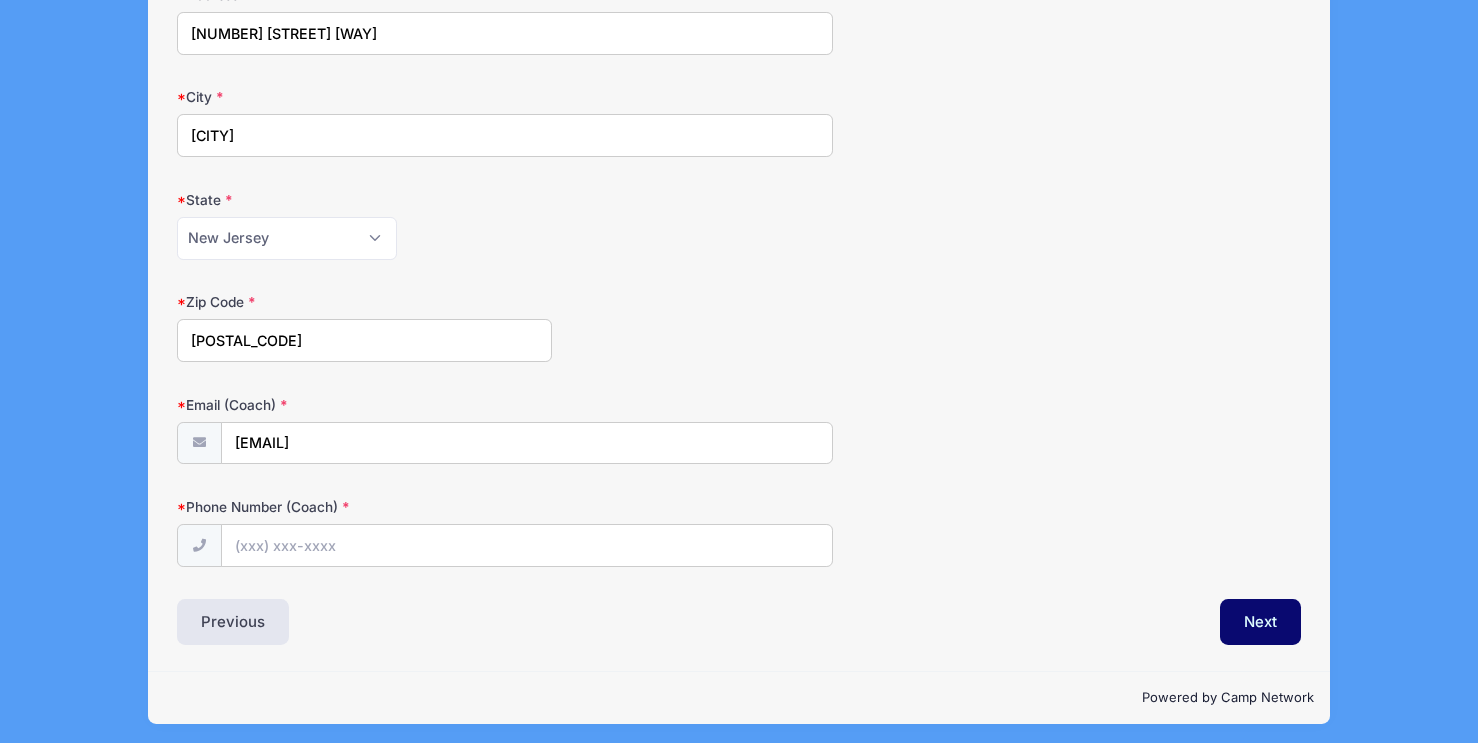 scroll, scrollTop: 1128, scrollLeft: 0, axis: vertical 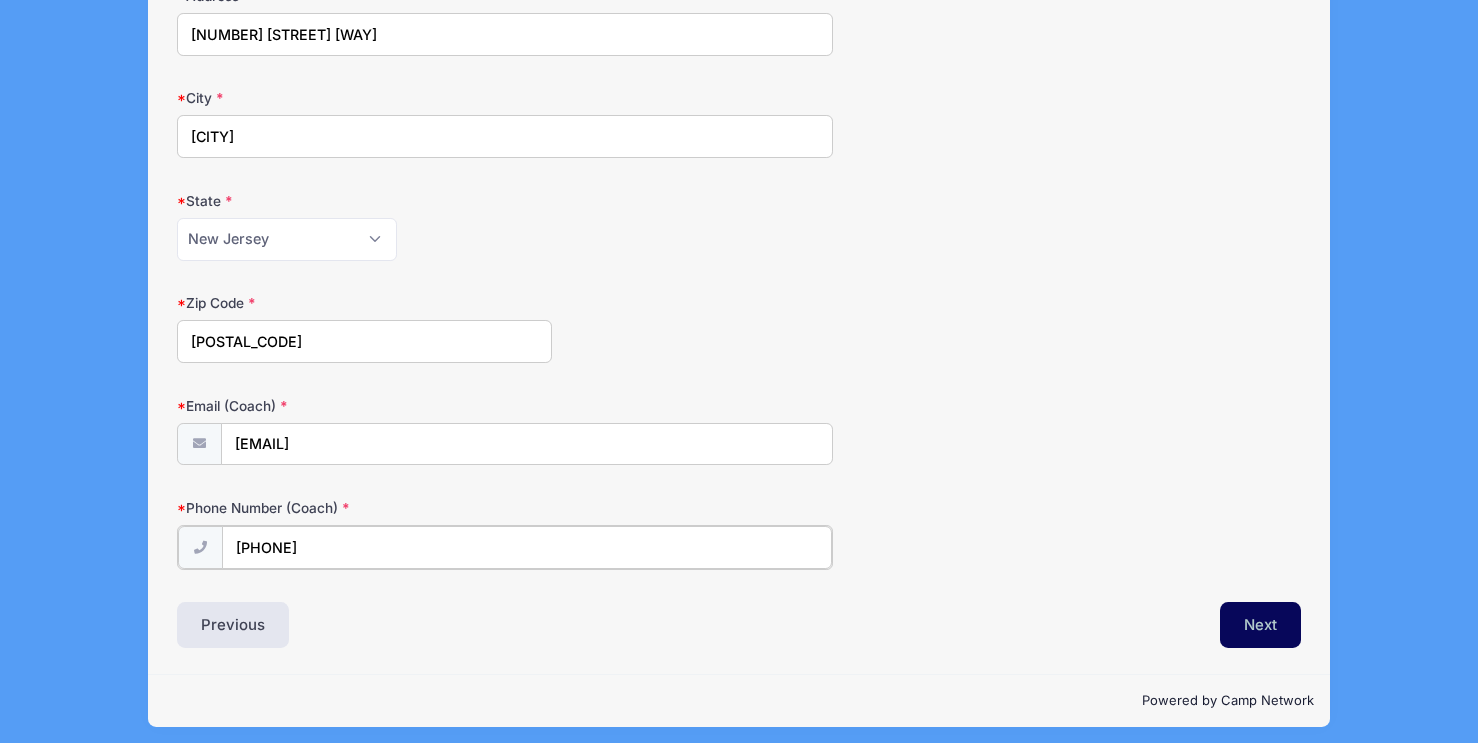 type on "[PHONE]" 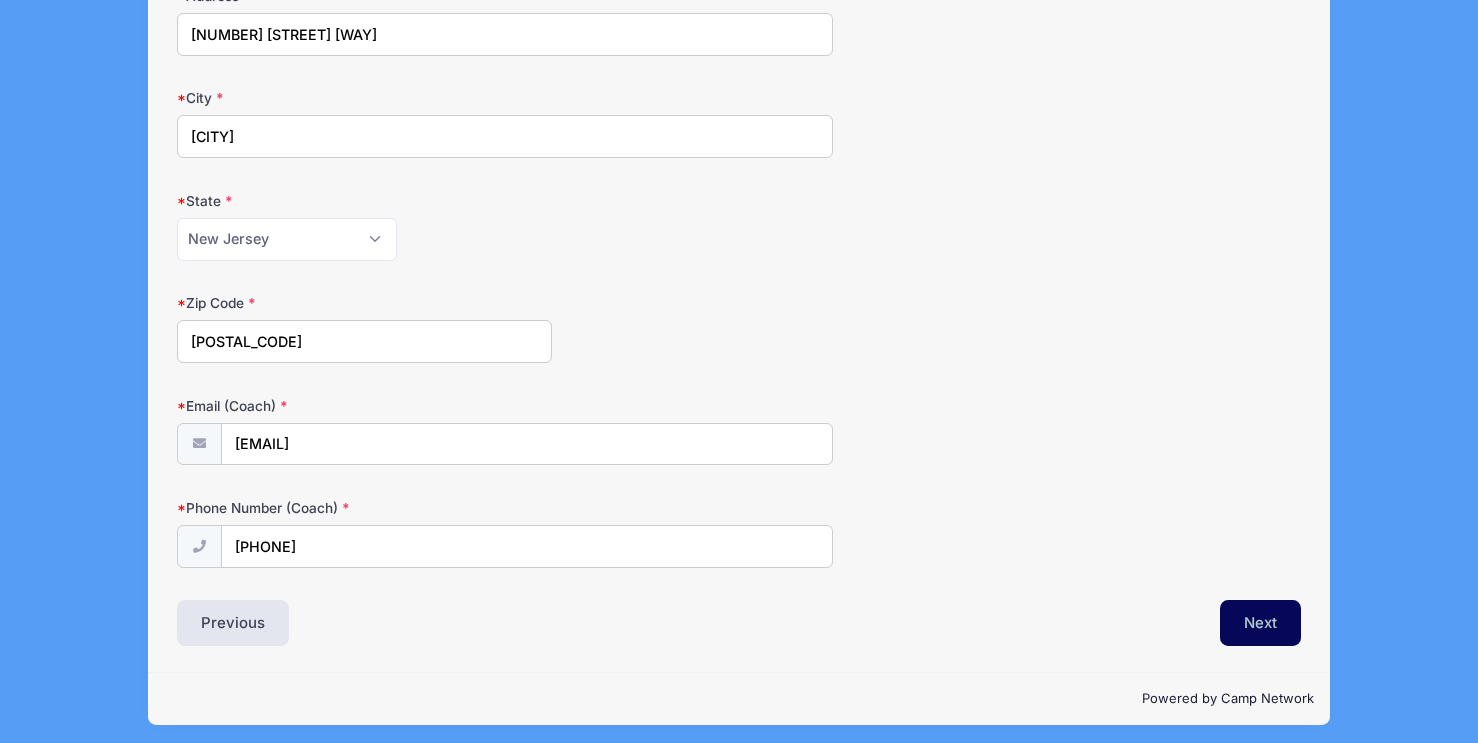 click on "Next" at bounding box center (1260, 623) 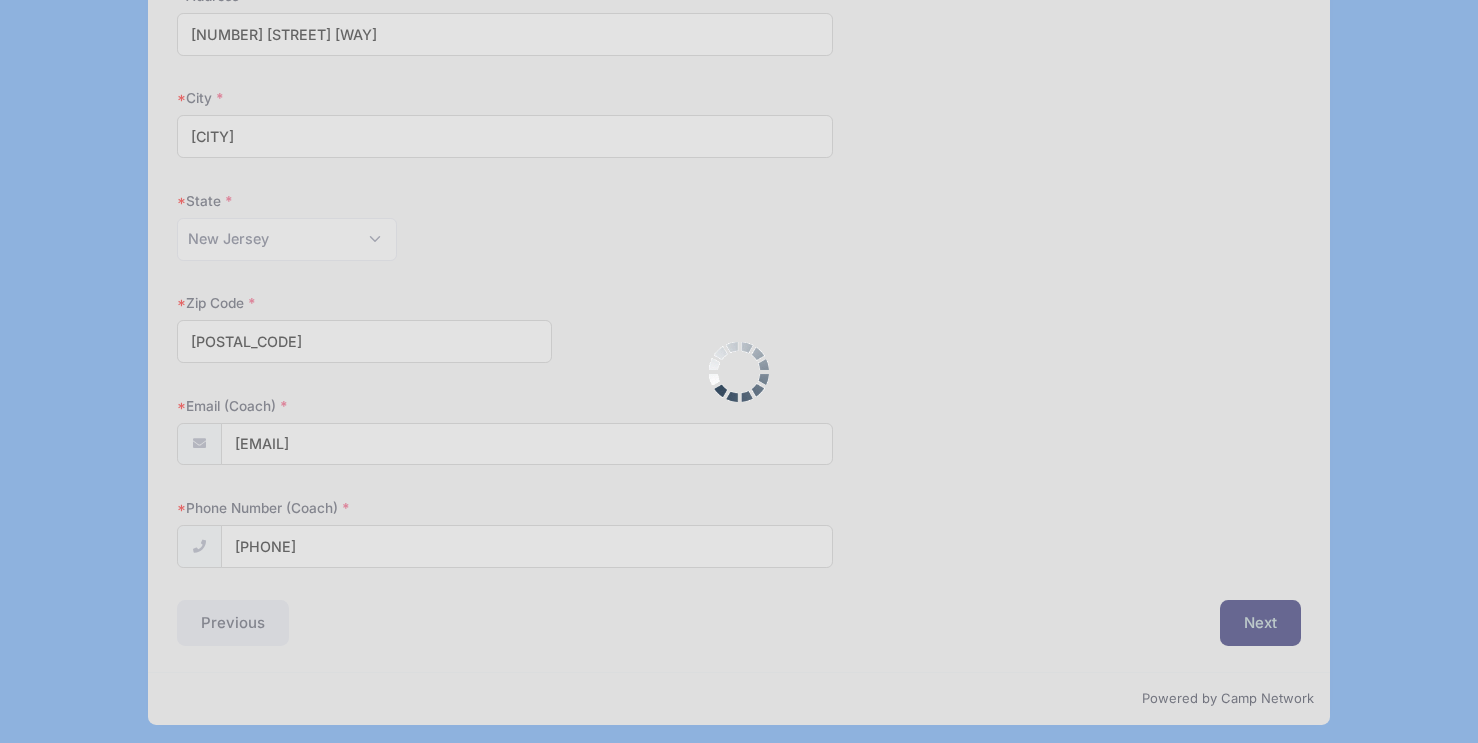 scroll, scrollTop: 0, scrollLeft: 0, axis: both 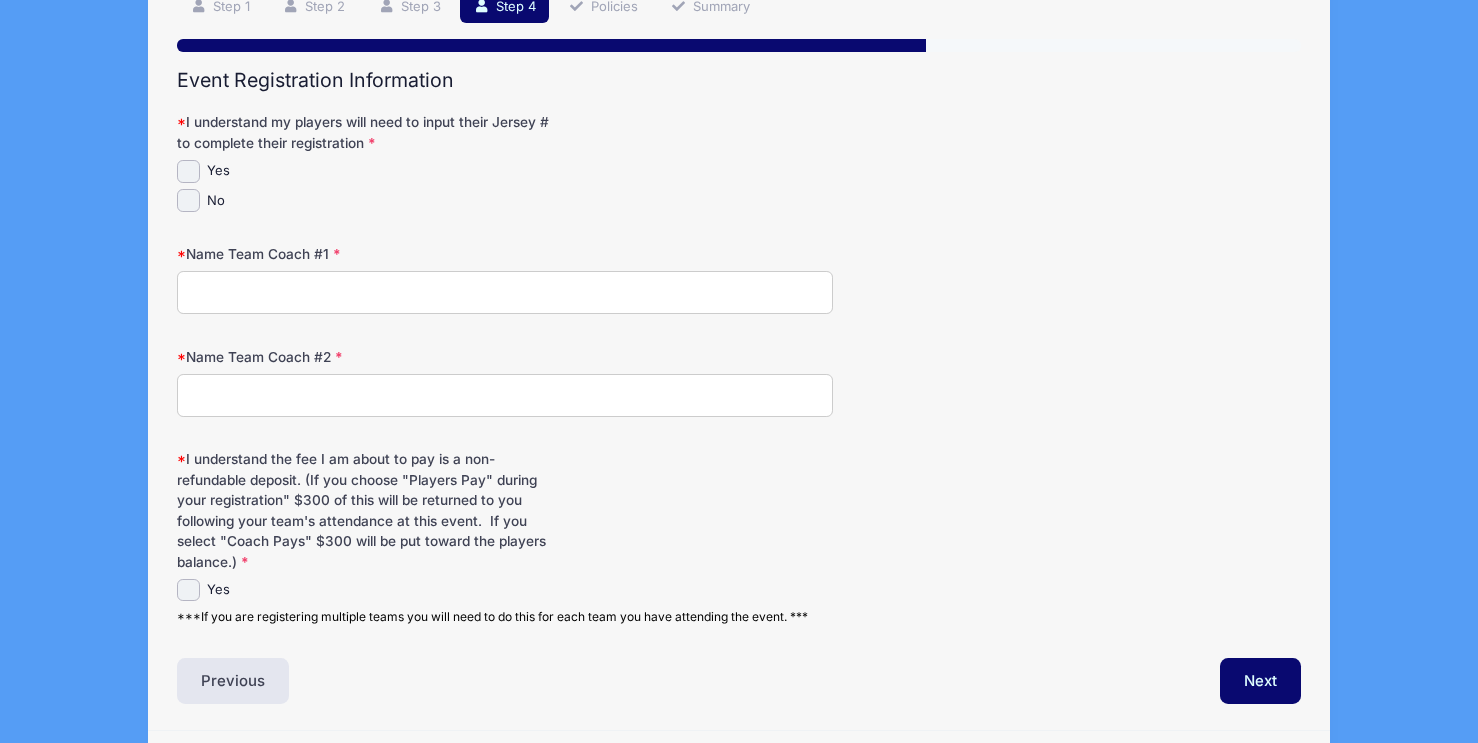 click on "Yes" at bounding box center (188, 171) 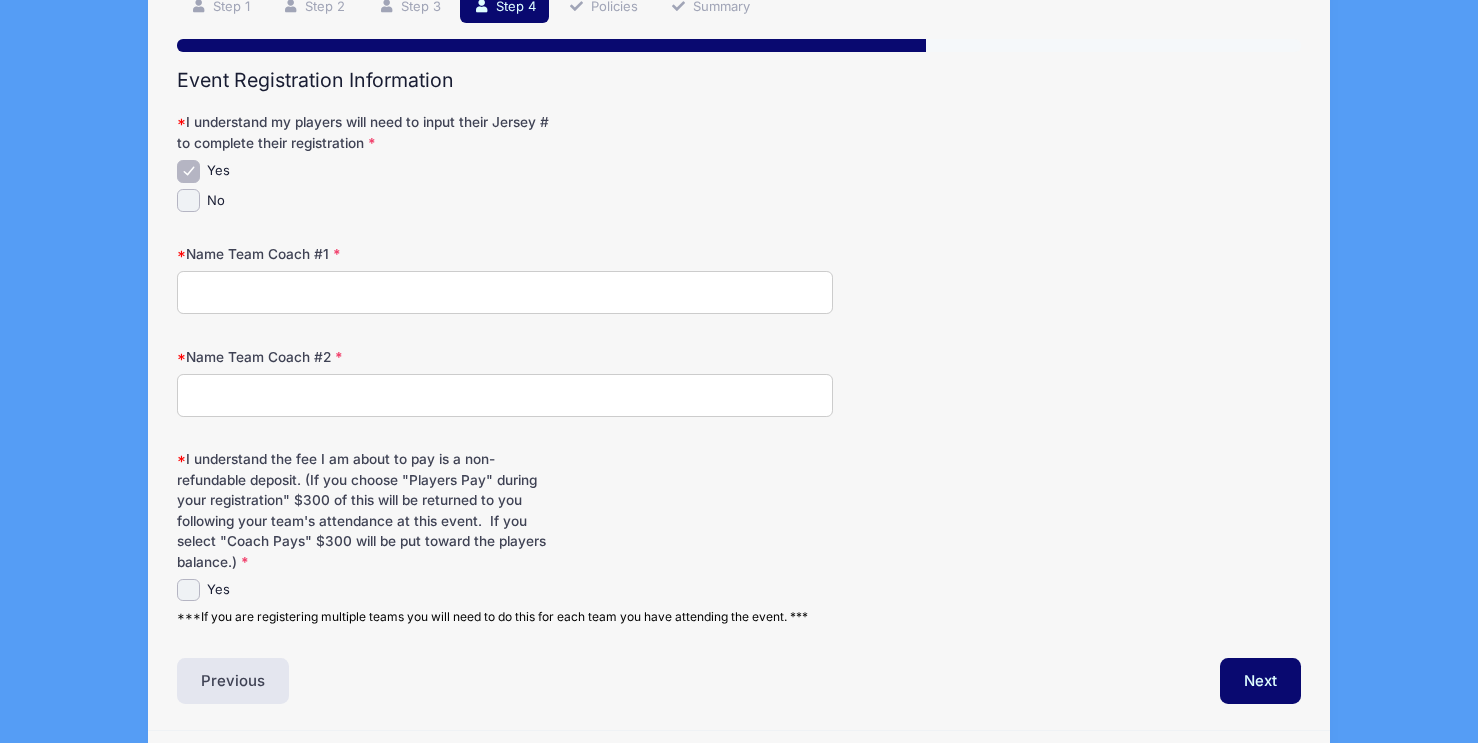 click on "Name Team Coach #1" at bounding box center (504, 292) 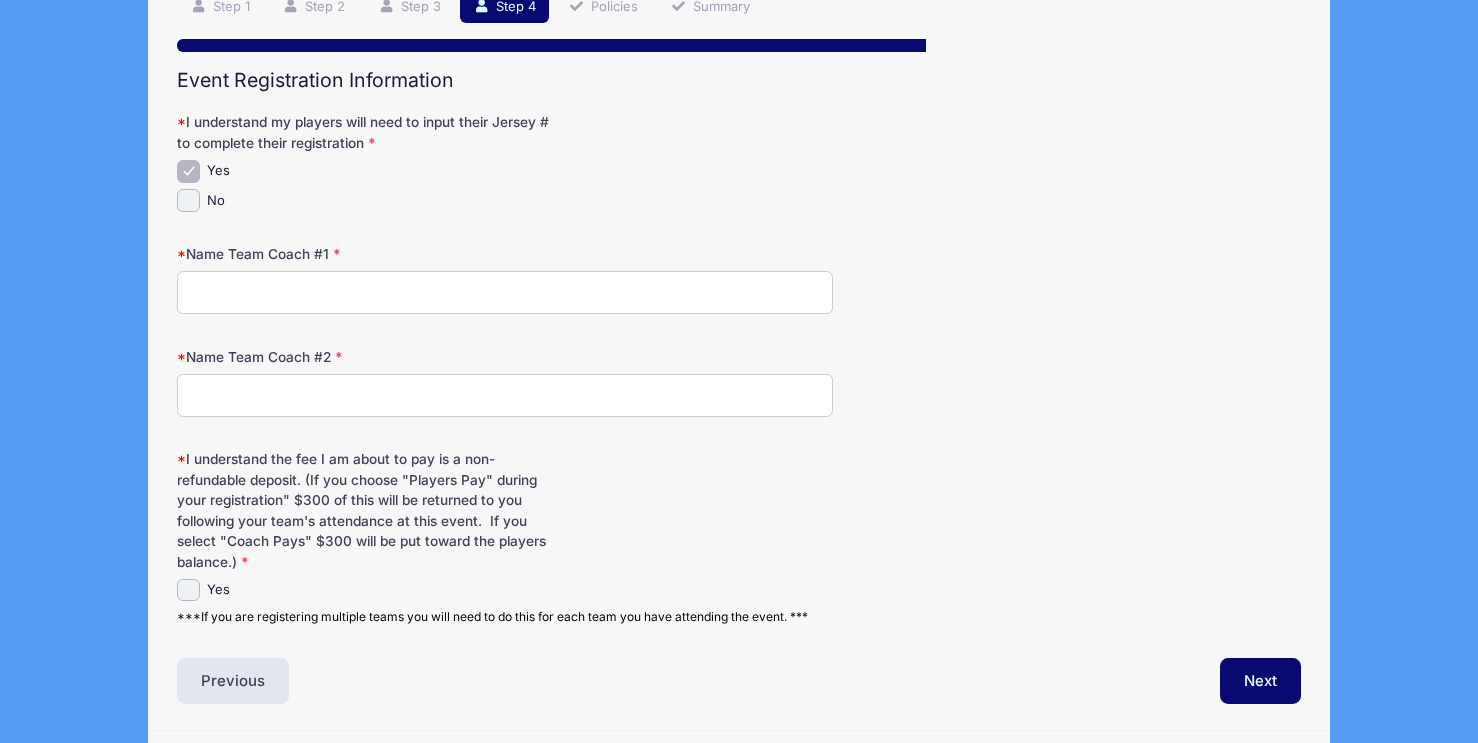 type on "e" 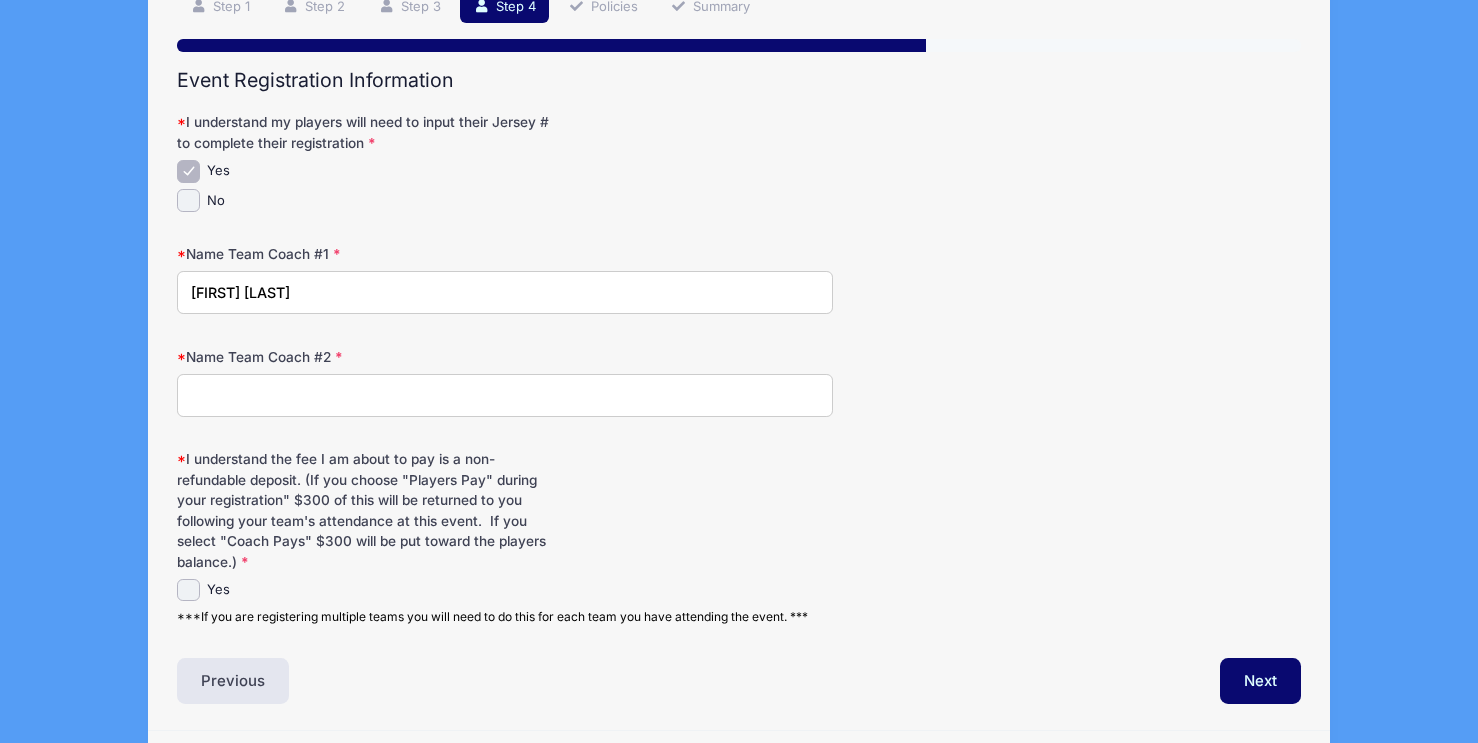 type on "[FIRST] [LAST]" 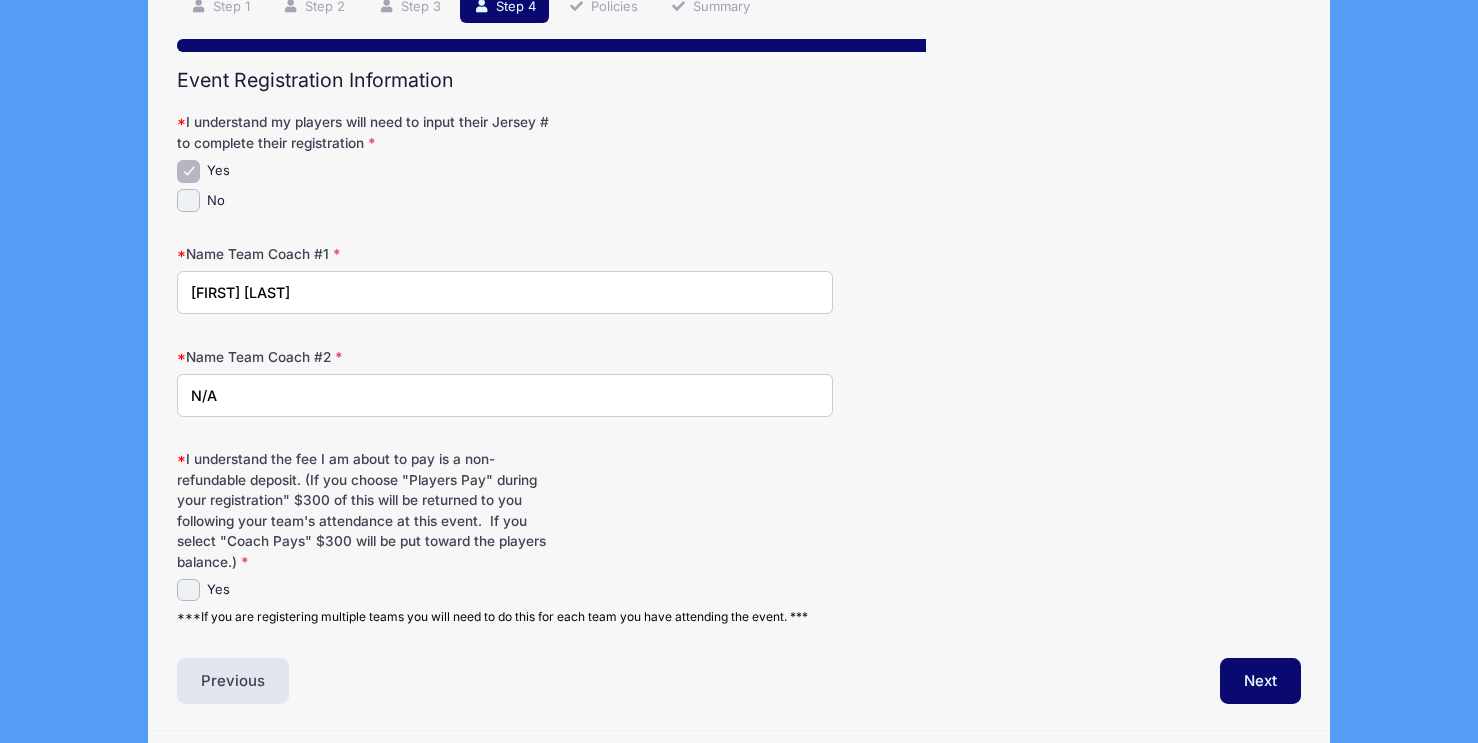 type on "N/A" 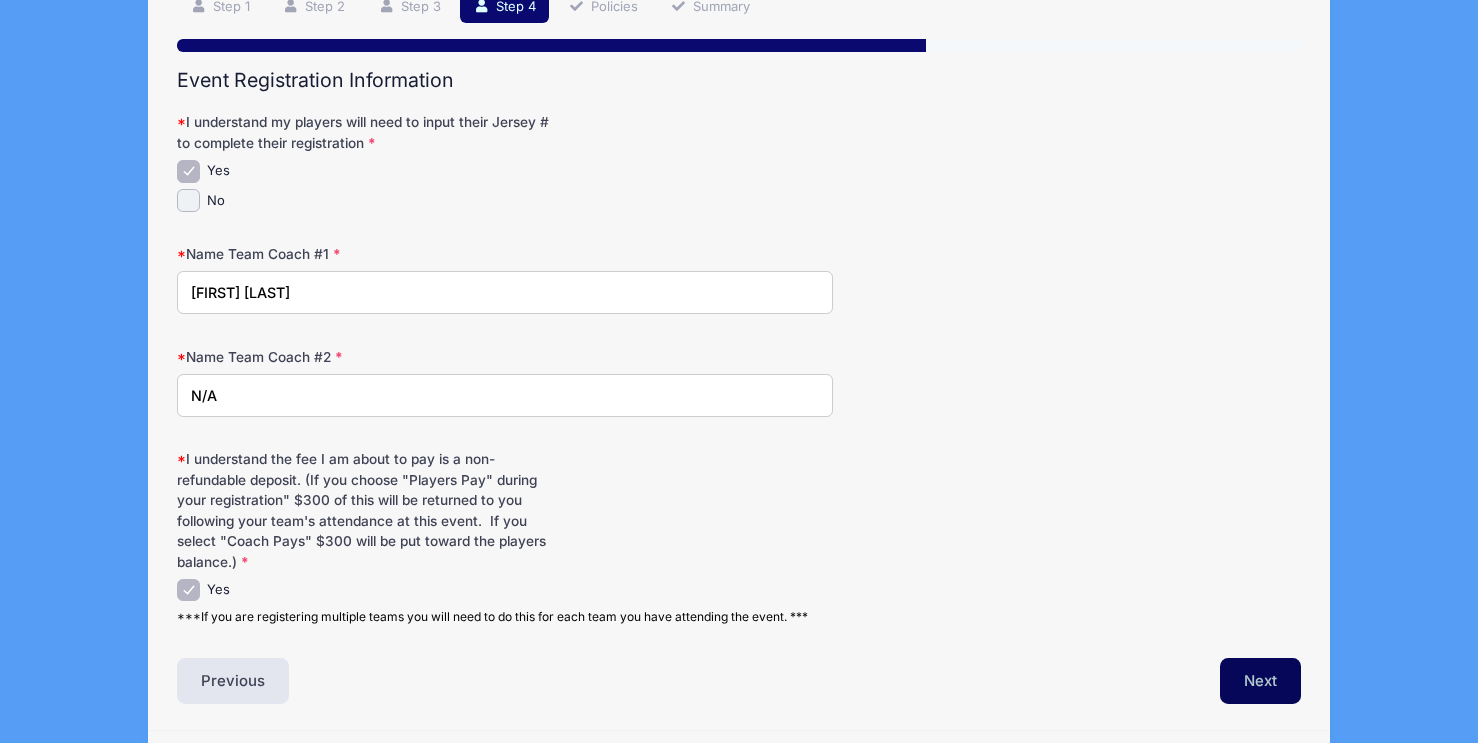click on "Next" at bounding box center (1260, 681) 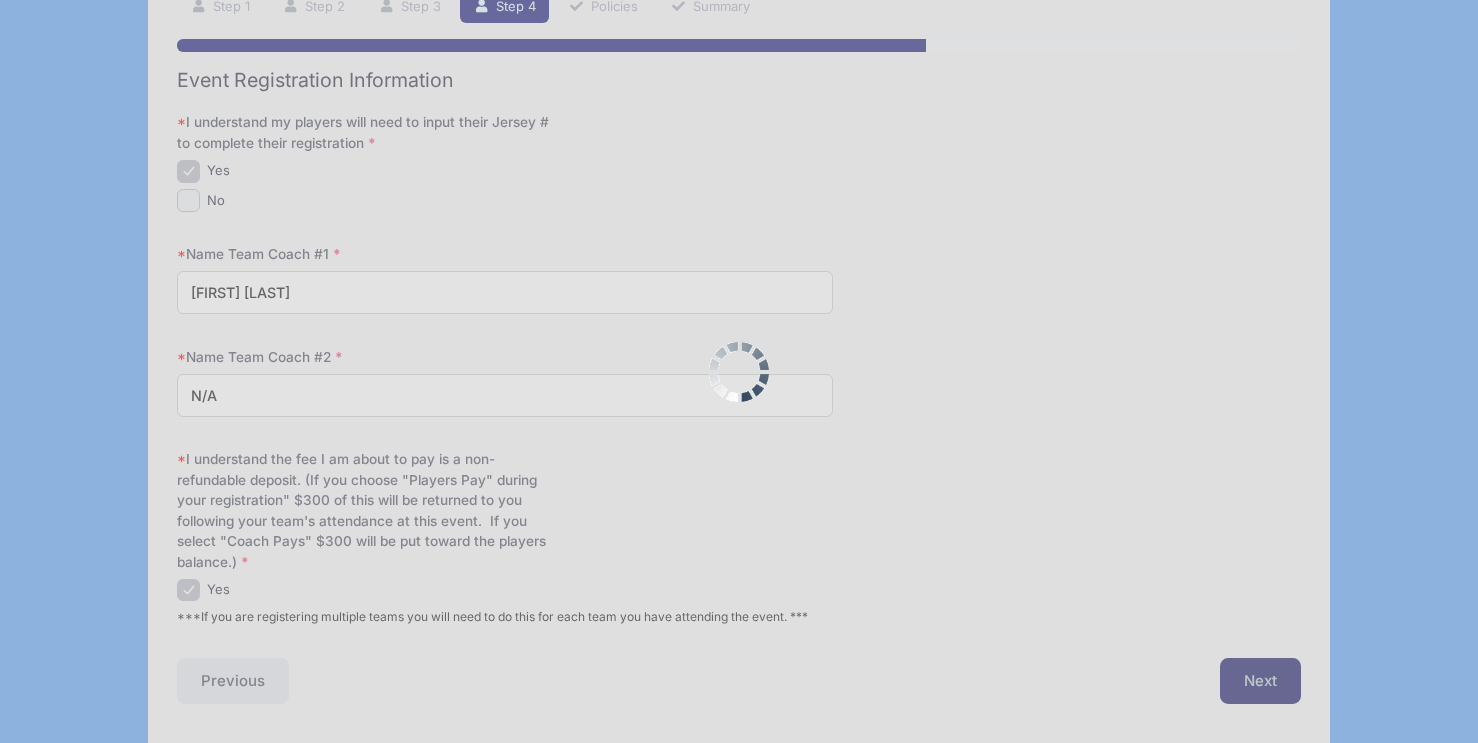 scroll, scrollTop: 0, scrollLeft: 0, axis: both 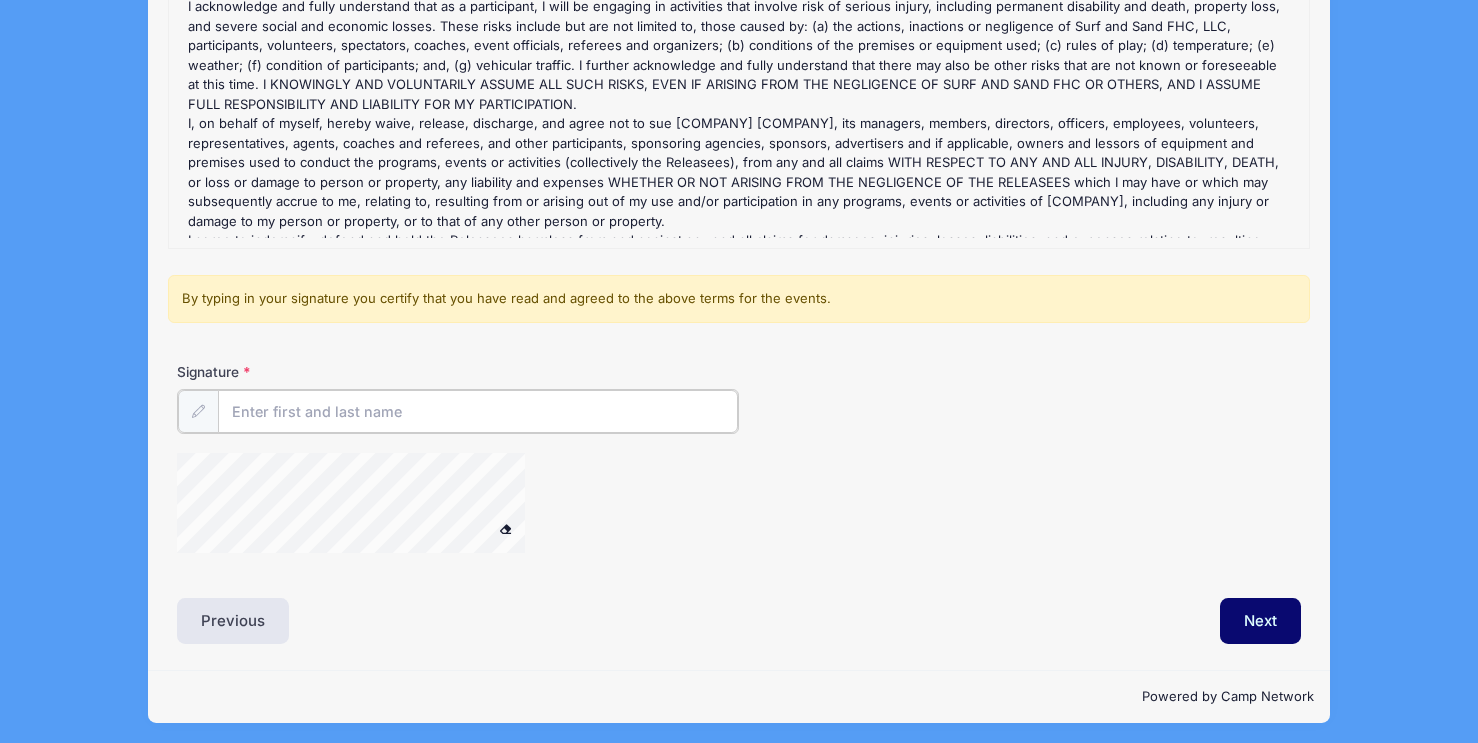 click on "Signature" at bounding box center [478, 411] 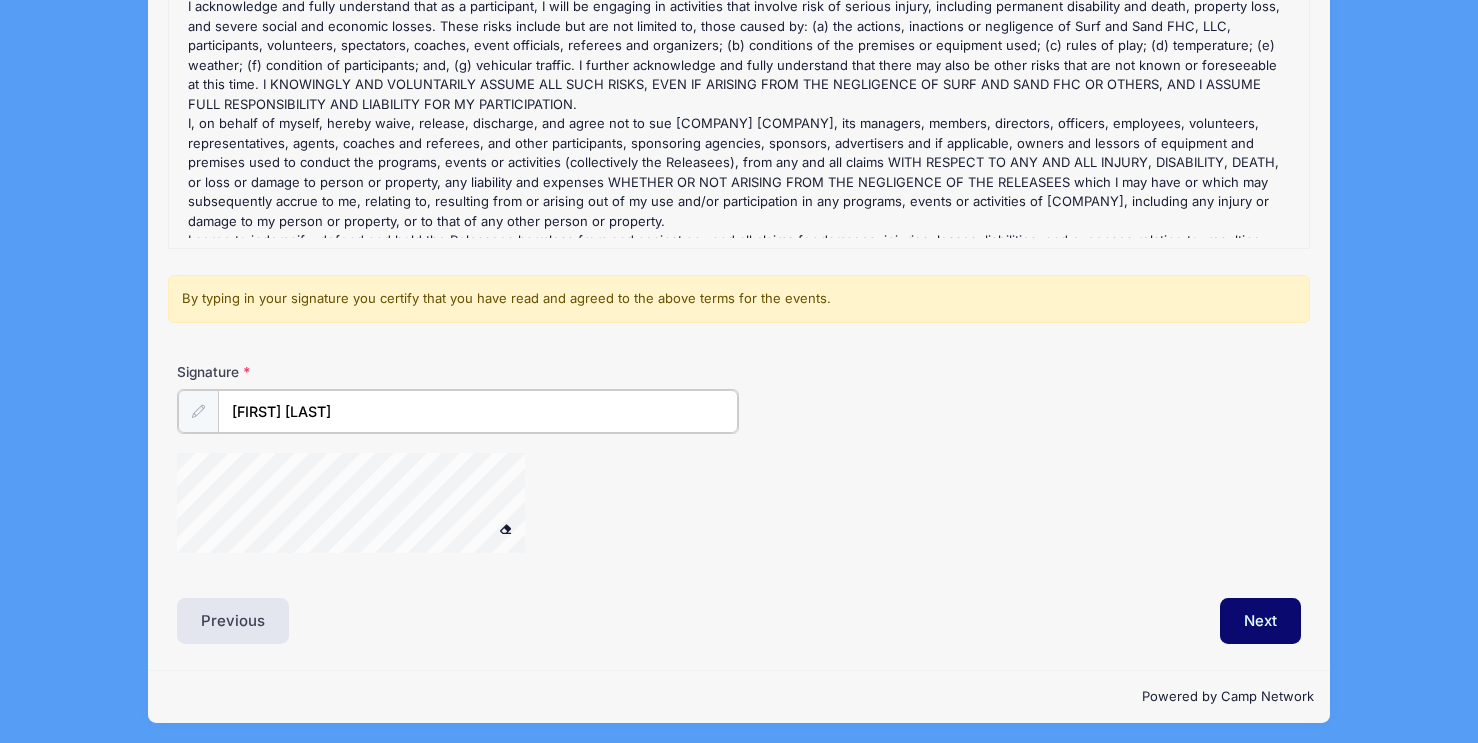 type on "[FIRST] [LAST]" 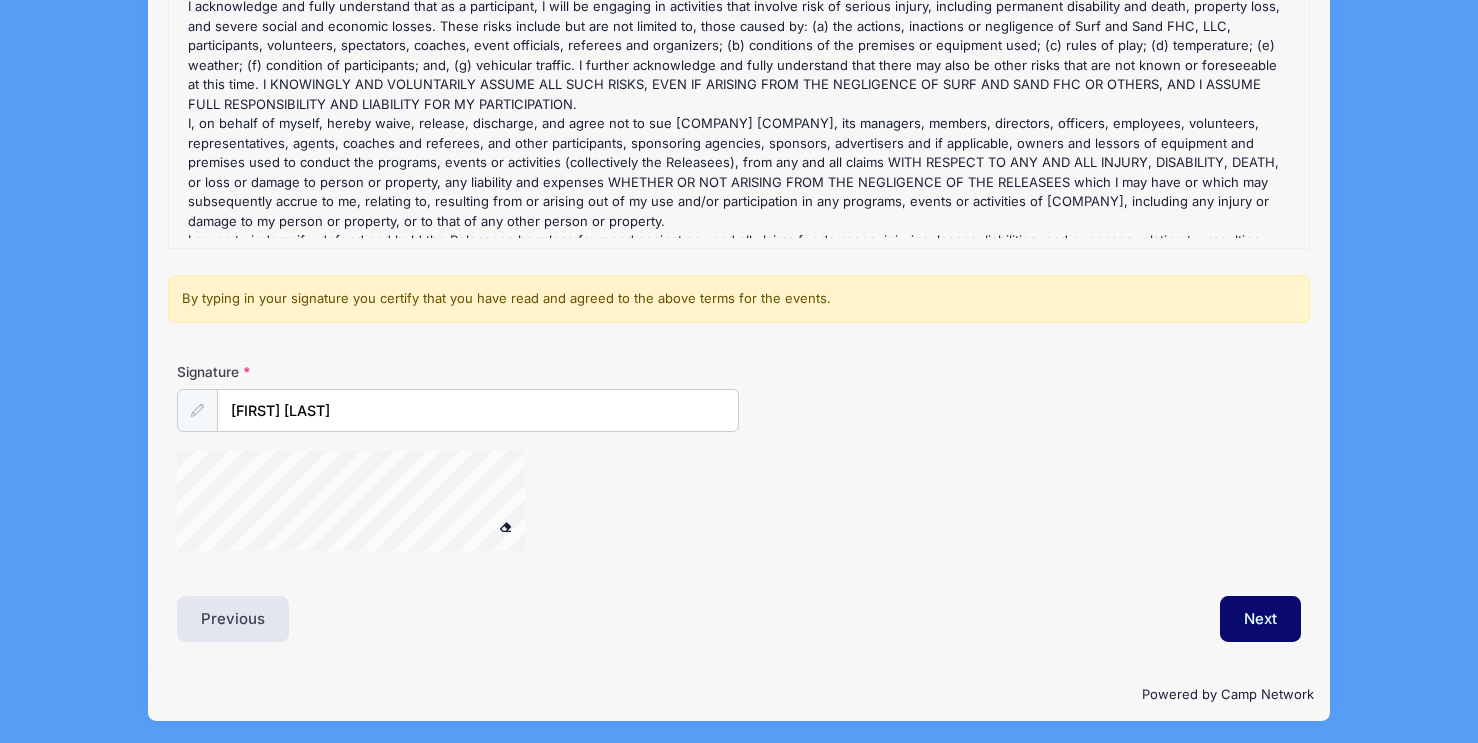 click at bounding box center [377, 504] 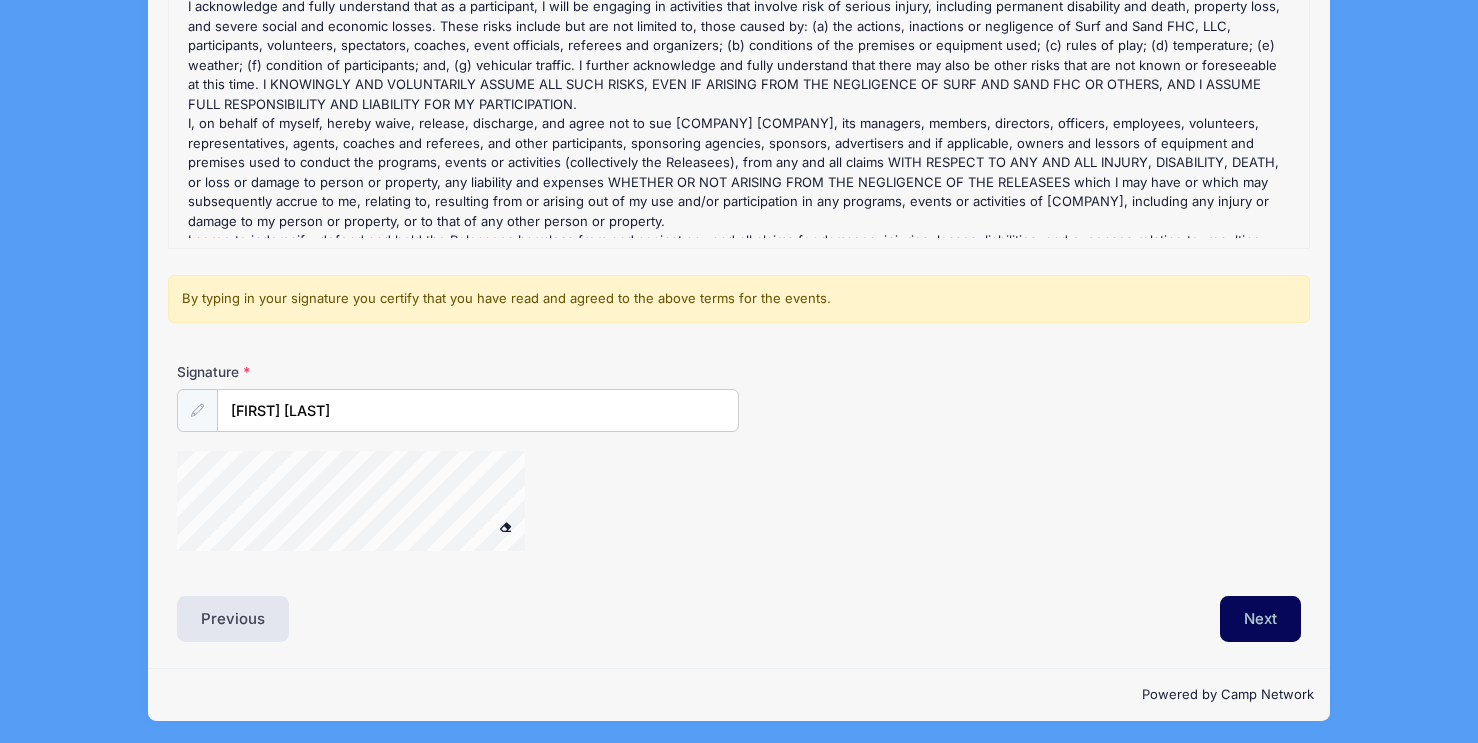 click on "Next" at bounding box center (1260, 619) 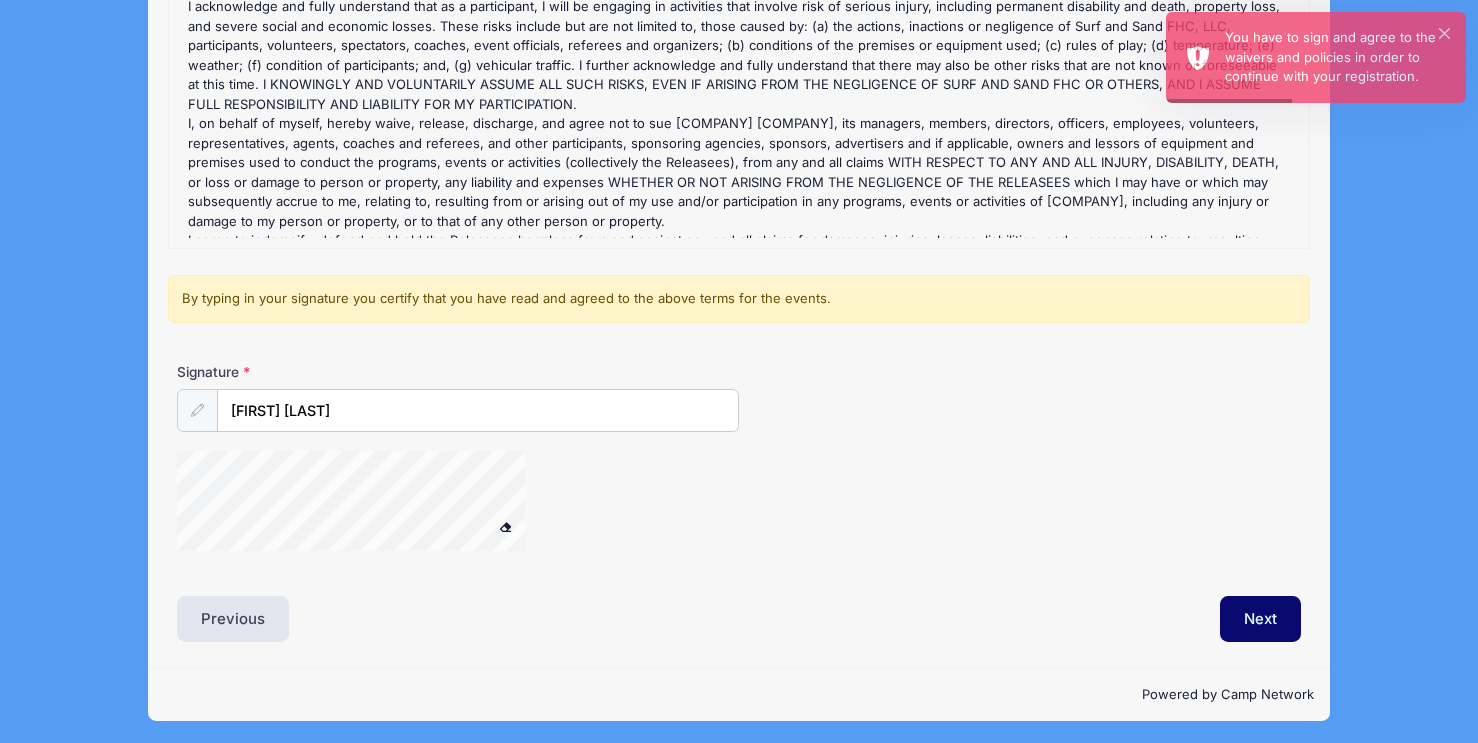 click at bounding box center (505, 526) 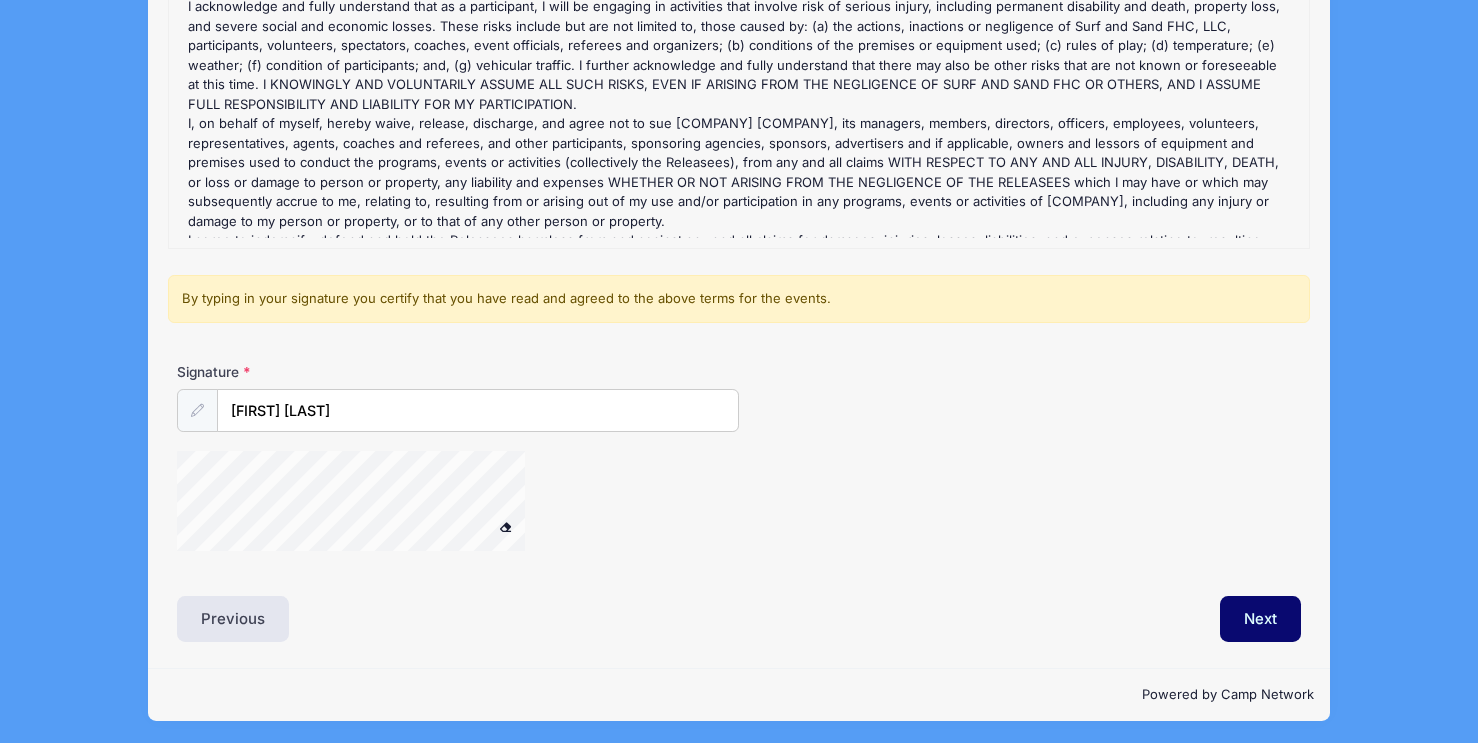 click at bounding box center (197, 410) 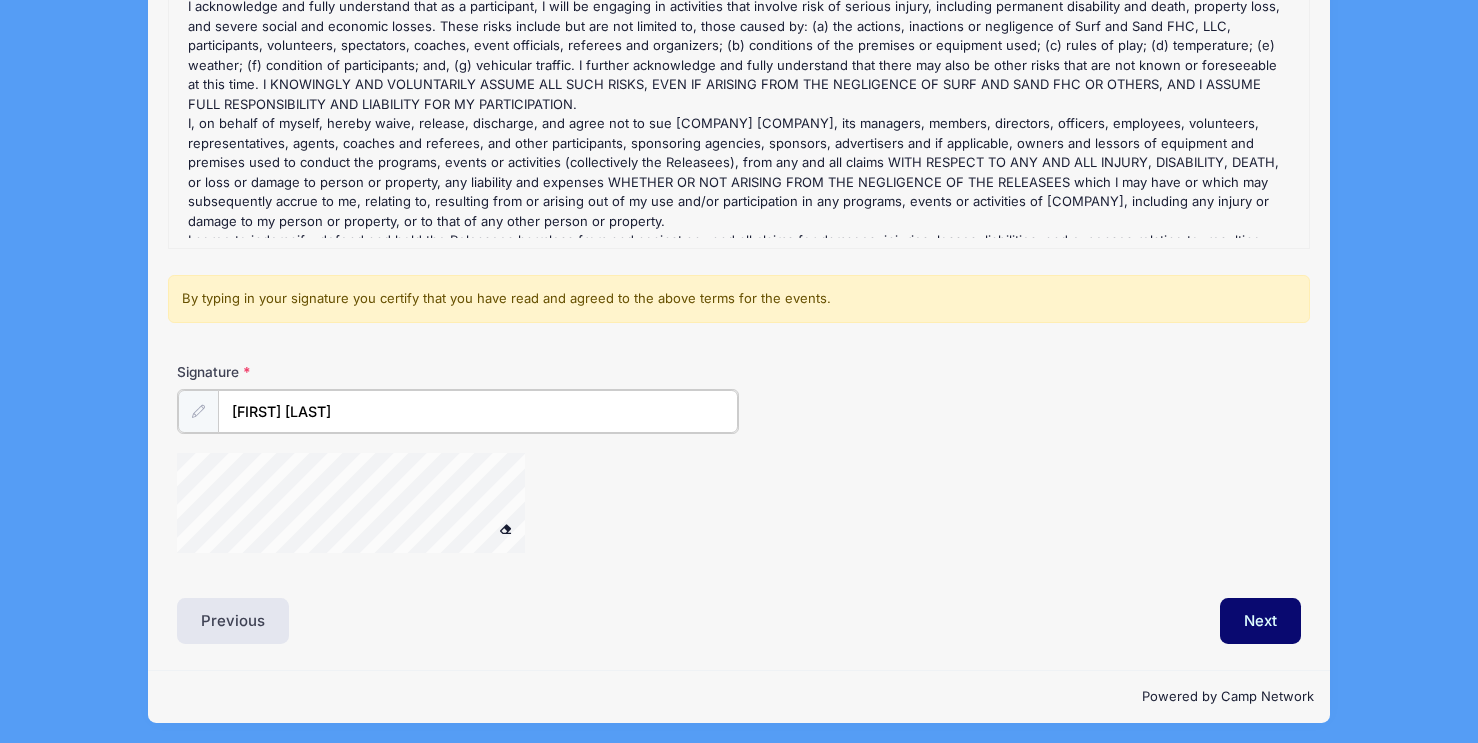 click on "[FIRST] [LAST]" at bounding box center (478, 411) 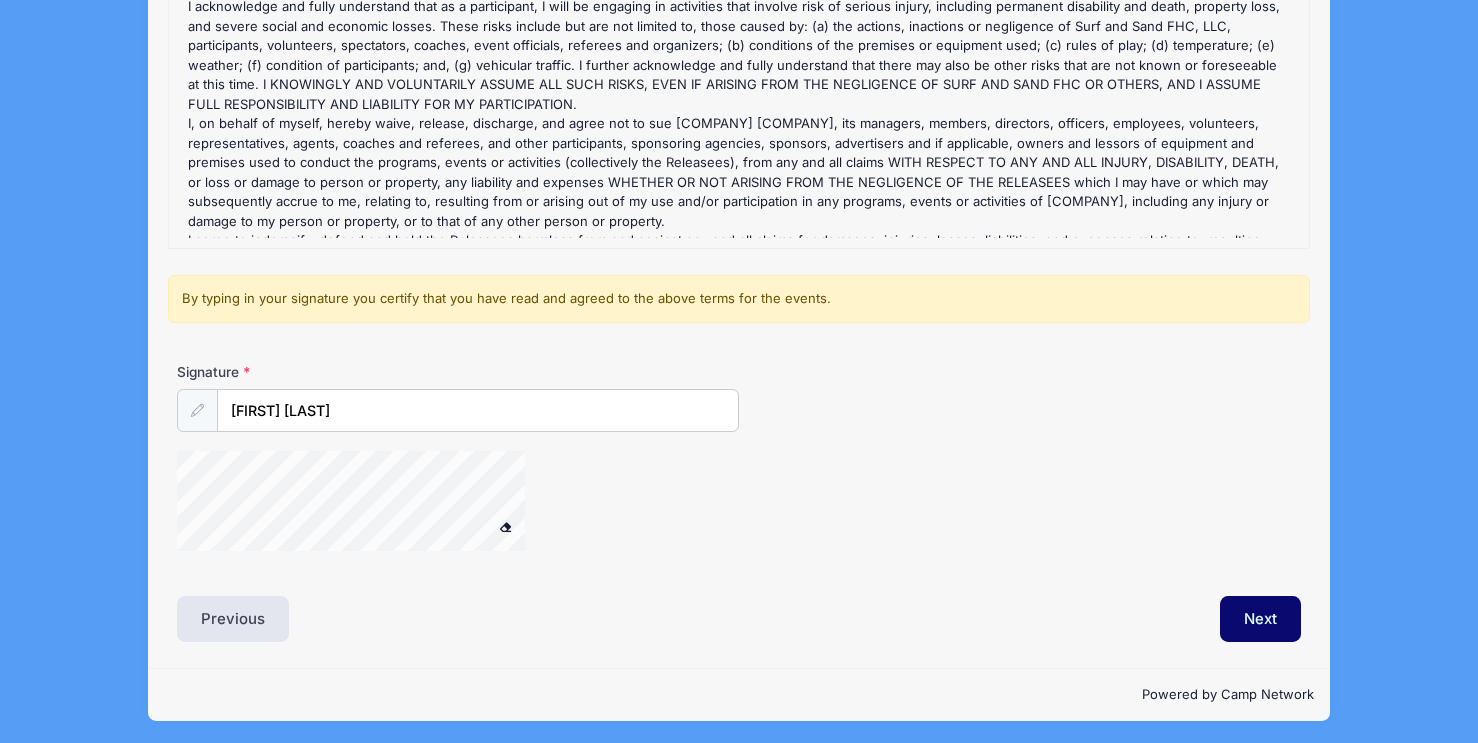 click at bounding box center [197, 410] 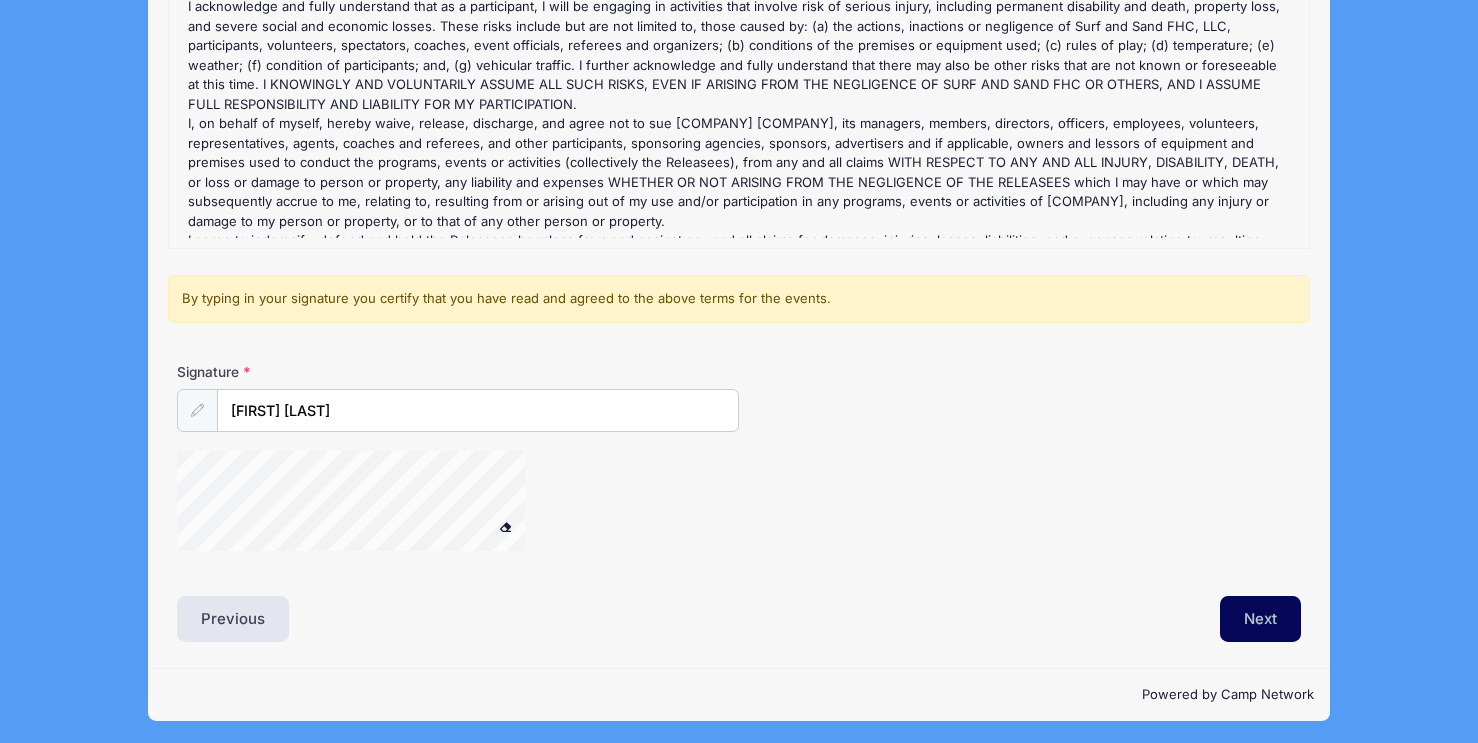click on "Next" at bounding box center [1260, 619] 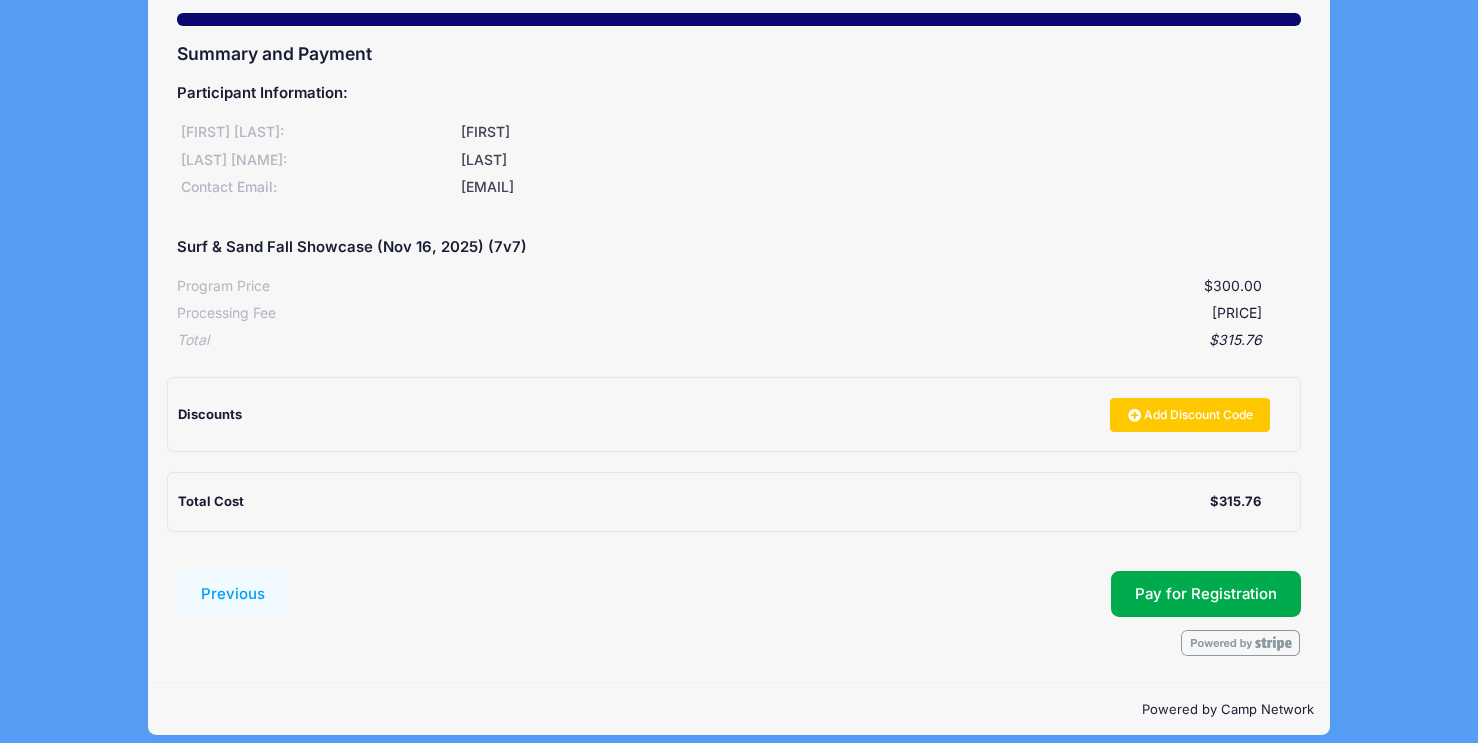 scroll, scrollTop: 186, scrollLeft: 0, axis: vertical 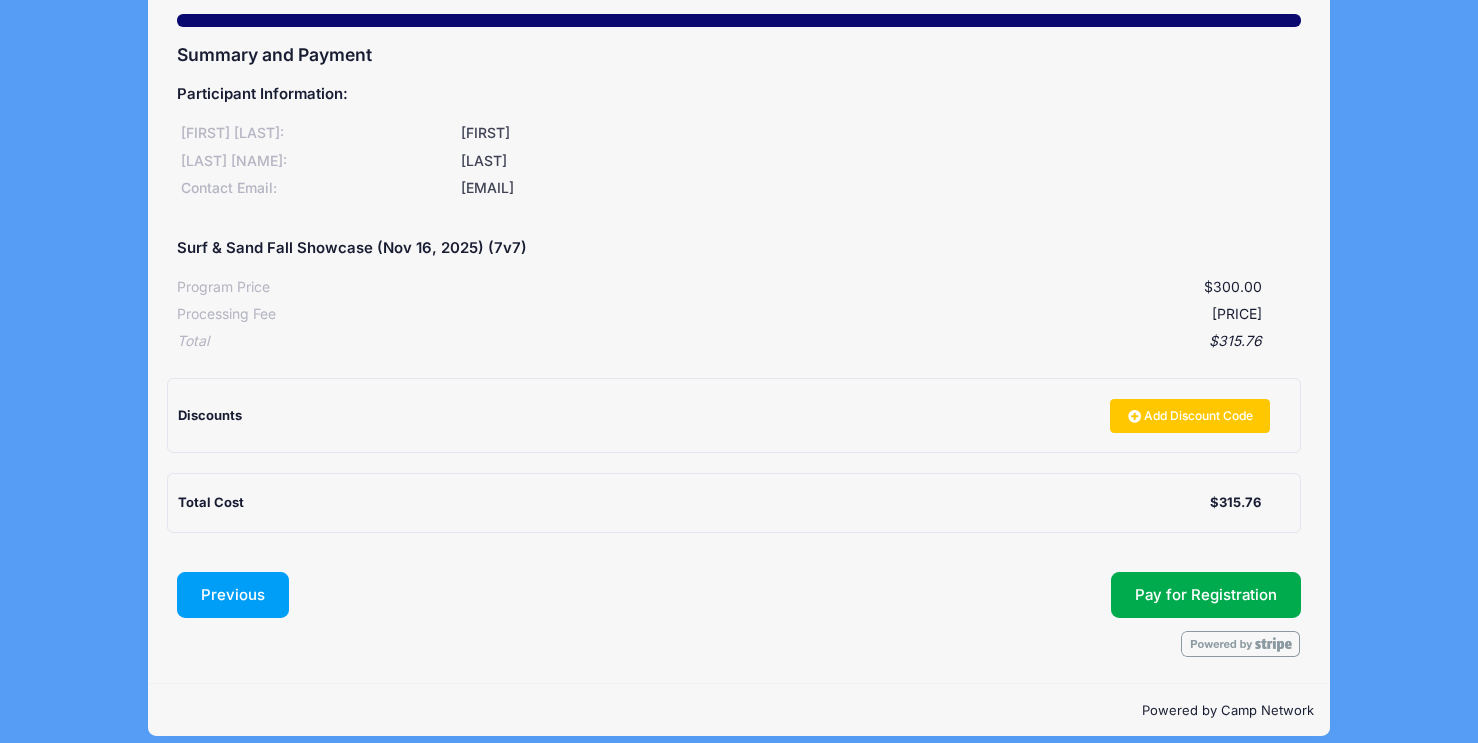 click on "Previous" at bounding box center [233, 595] 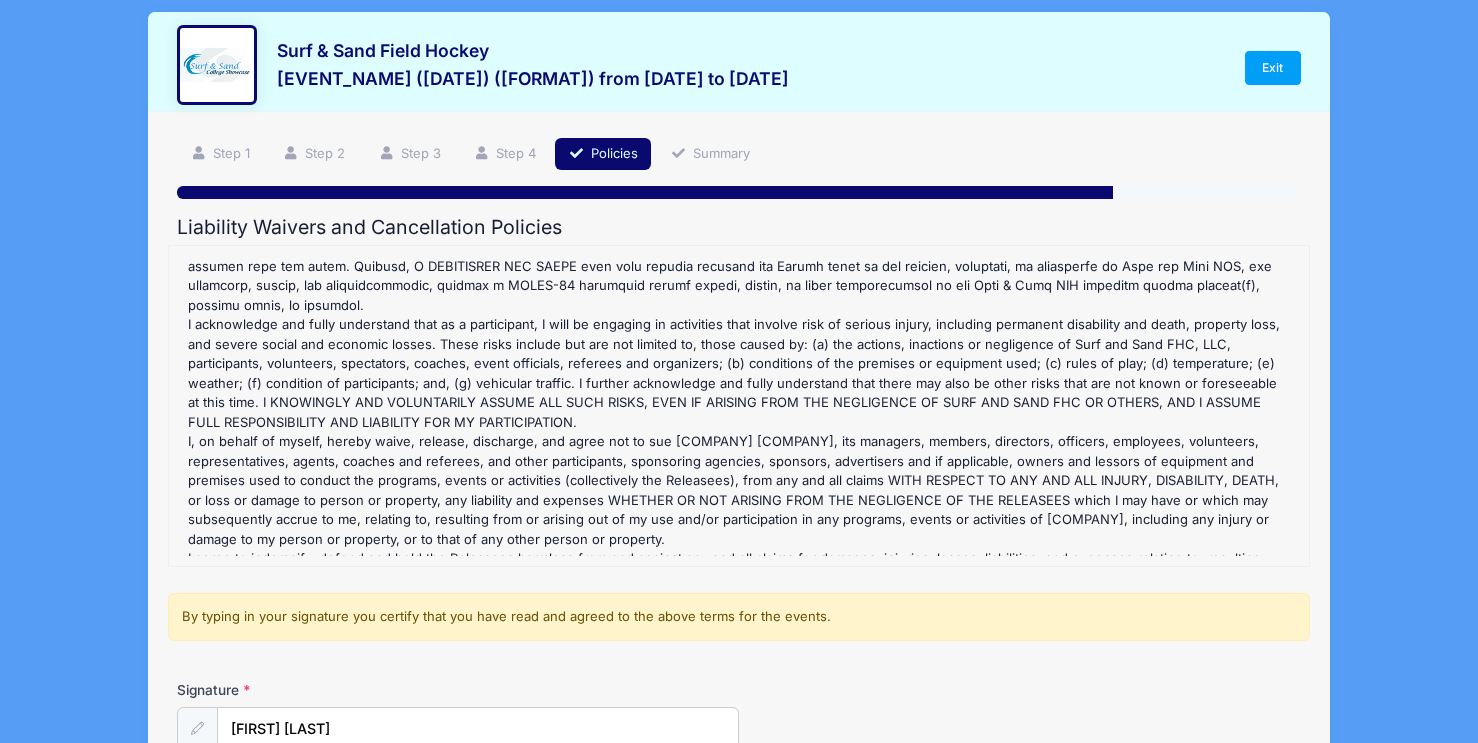 scroll, scrollTop: 0, scrollLeft: 0, axis: both 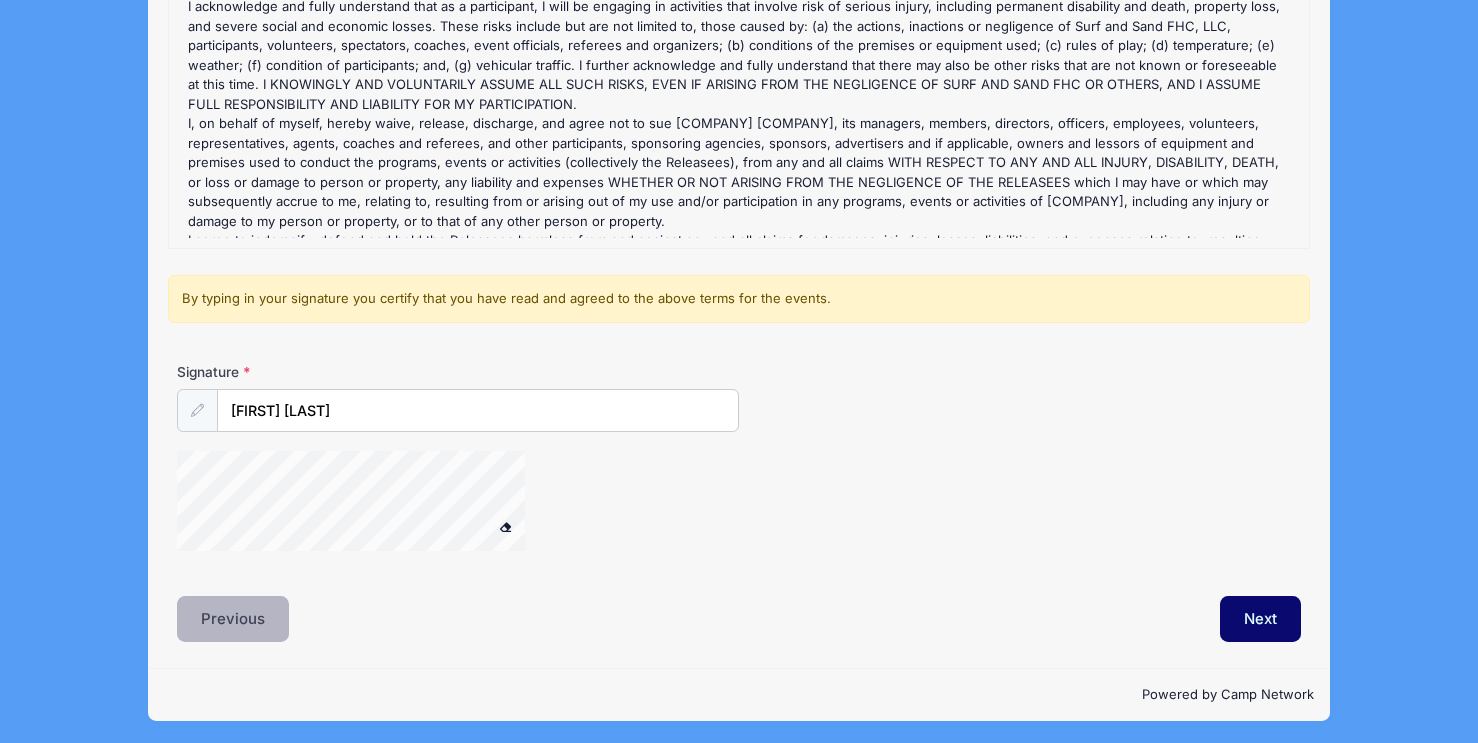 click on "Previous" at bounding box center [233, 619] 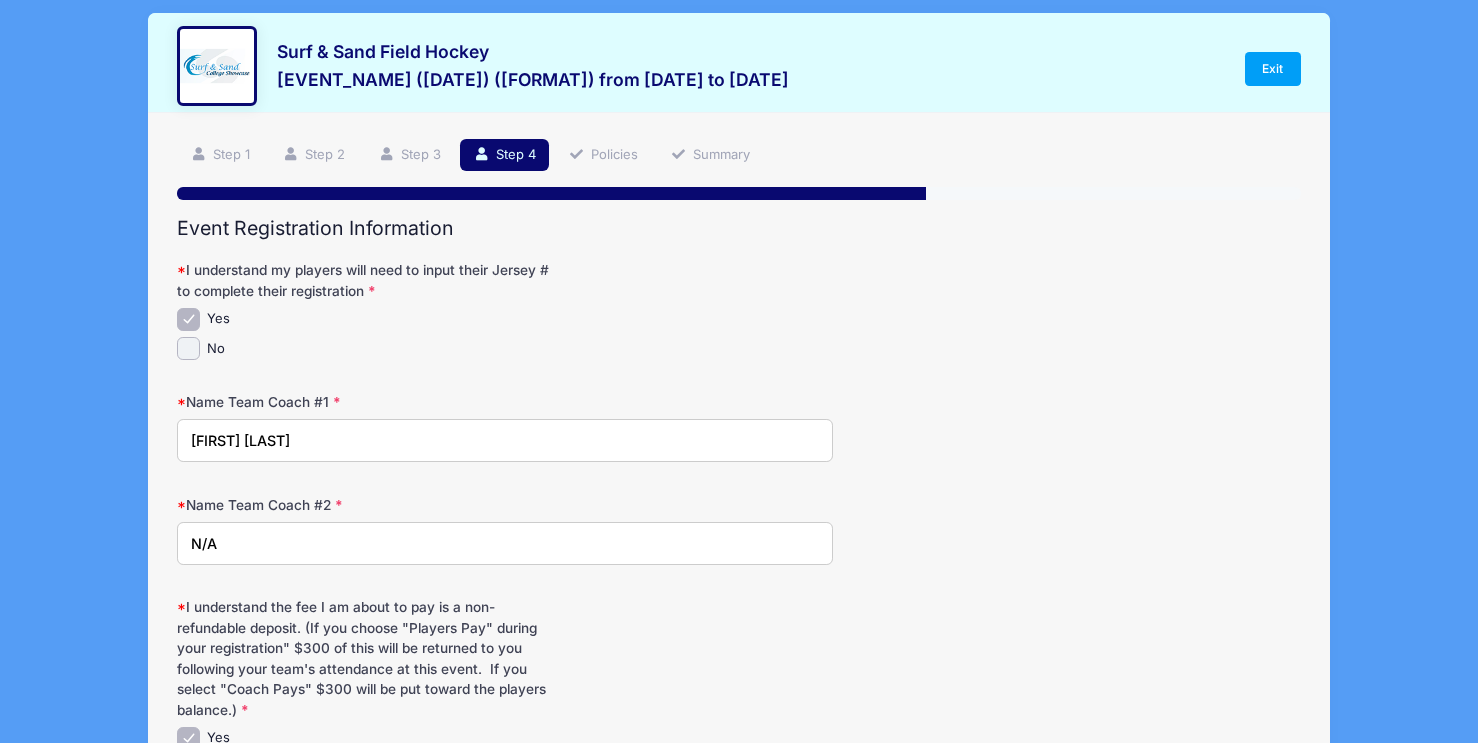 scroll, scrollTop: 0, scrollLeft: 0, axis: both 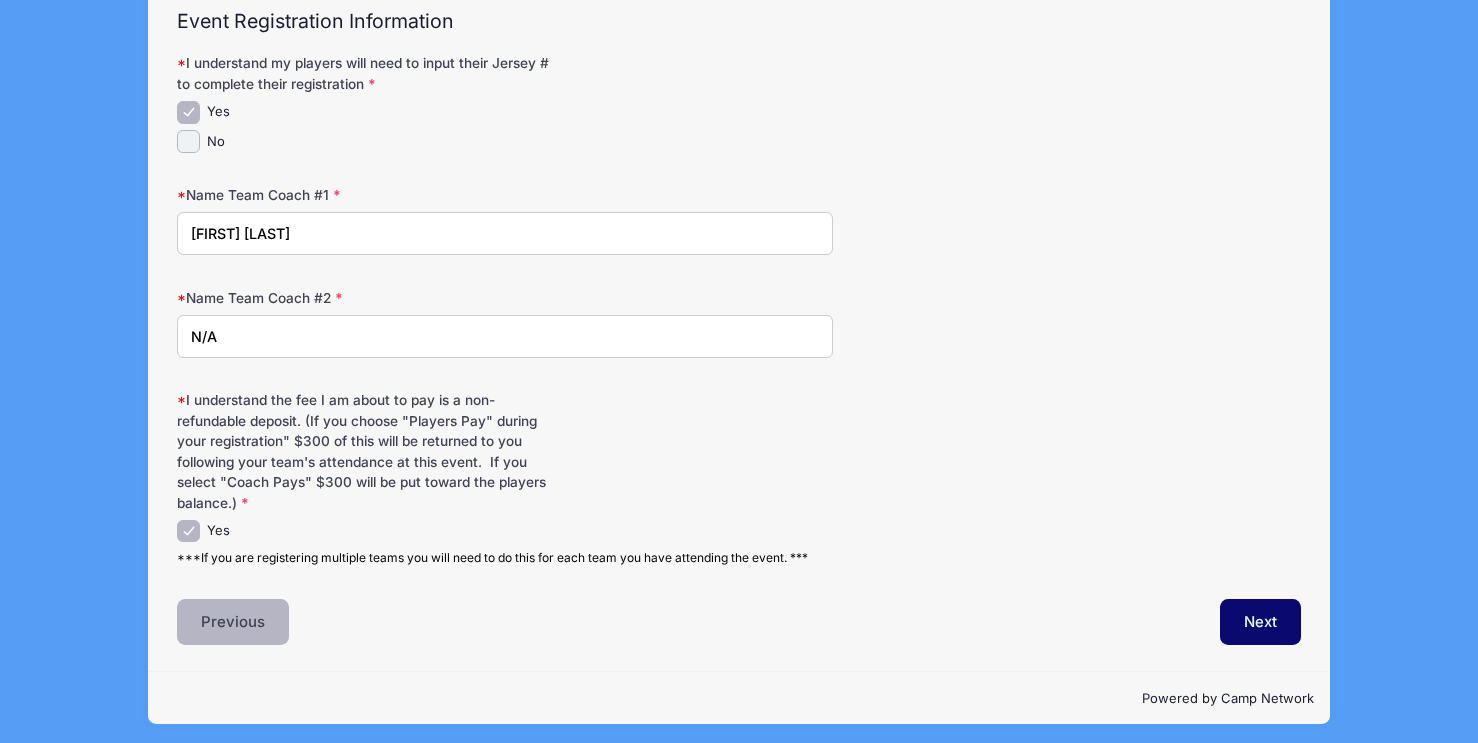 click on "Previous" at bounding box center (233, 622) 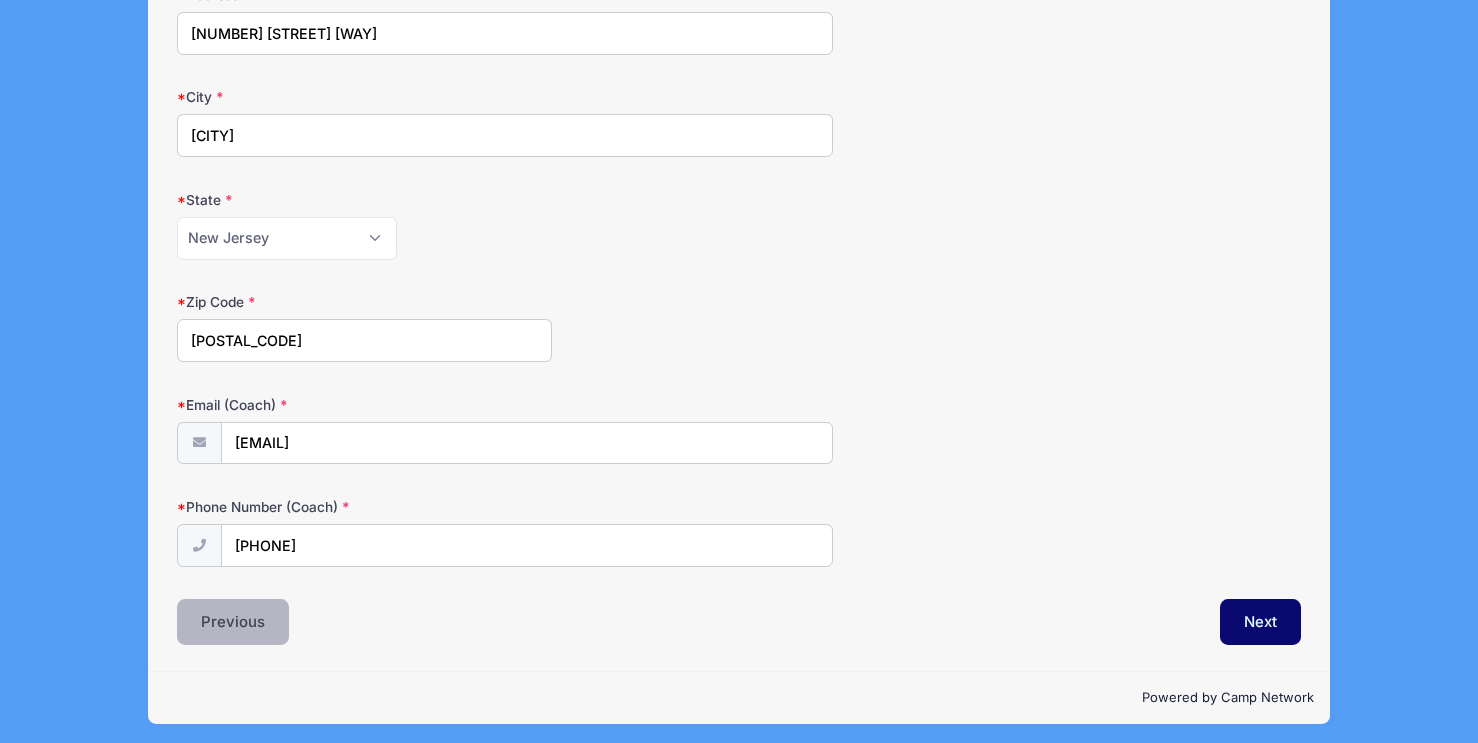 scroll, scrollTop: 1128, scrollLeft: 0, axis: vertical 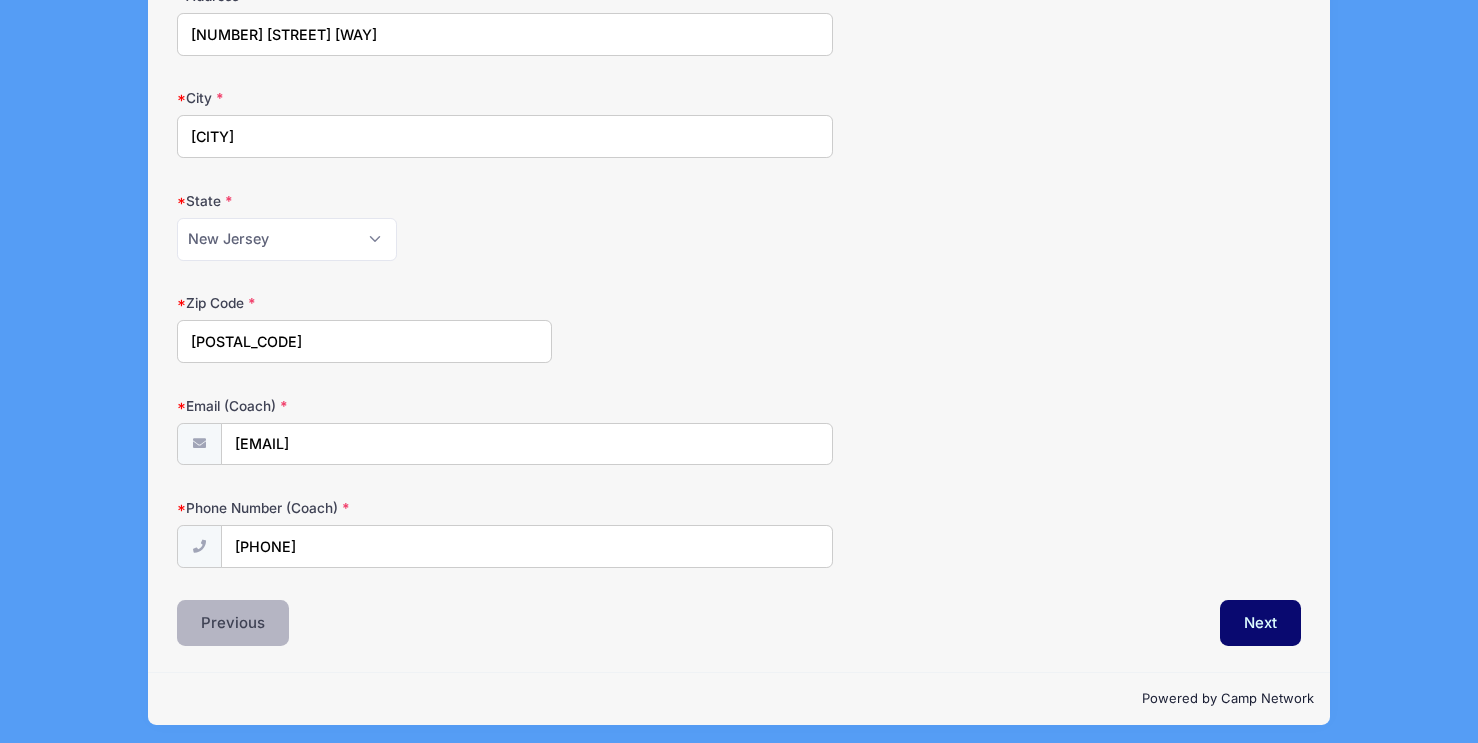 click on "Previous" at bounding box center [233, 623] 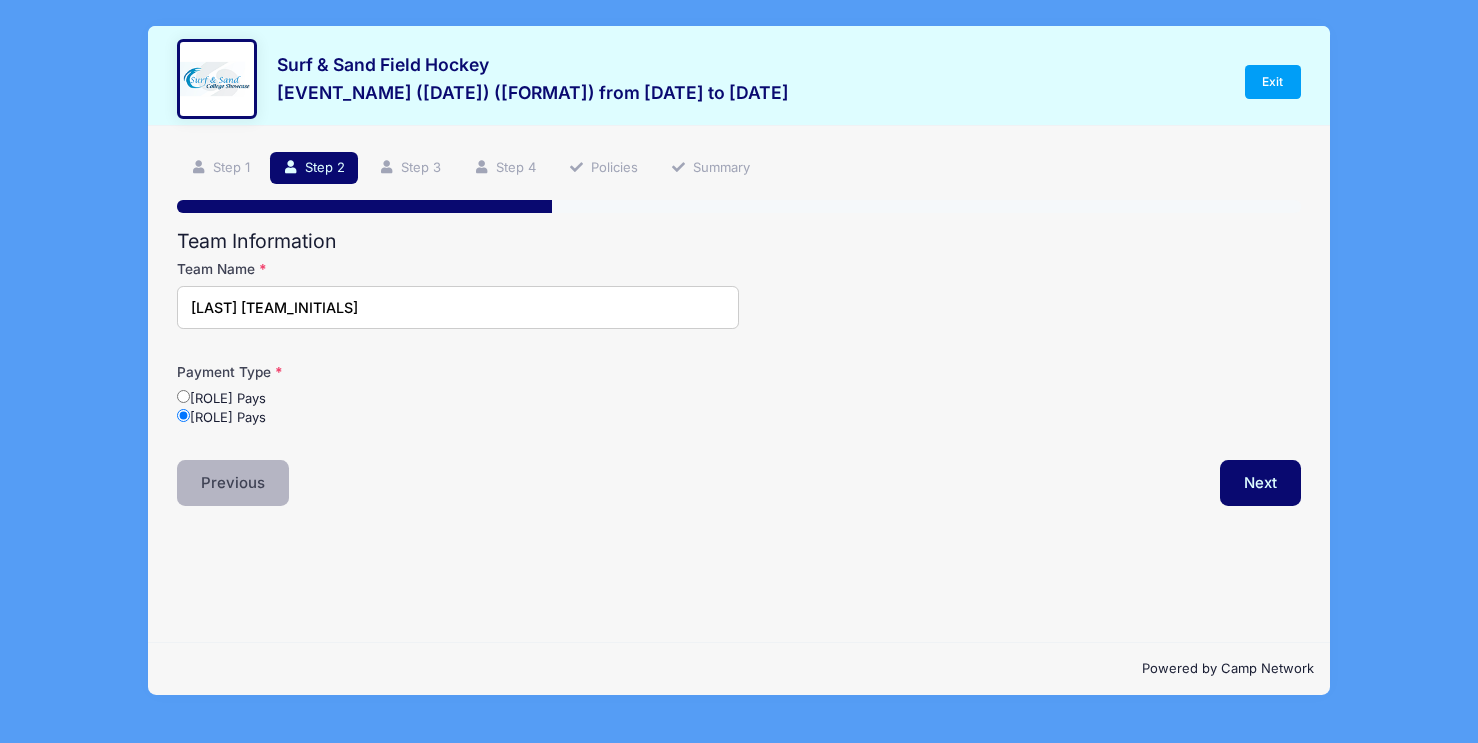 click on "Previous" at bounding box center (233, 483) 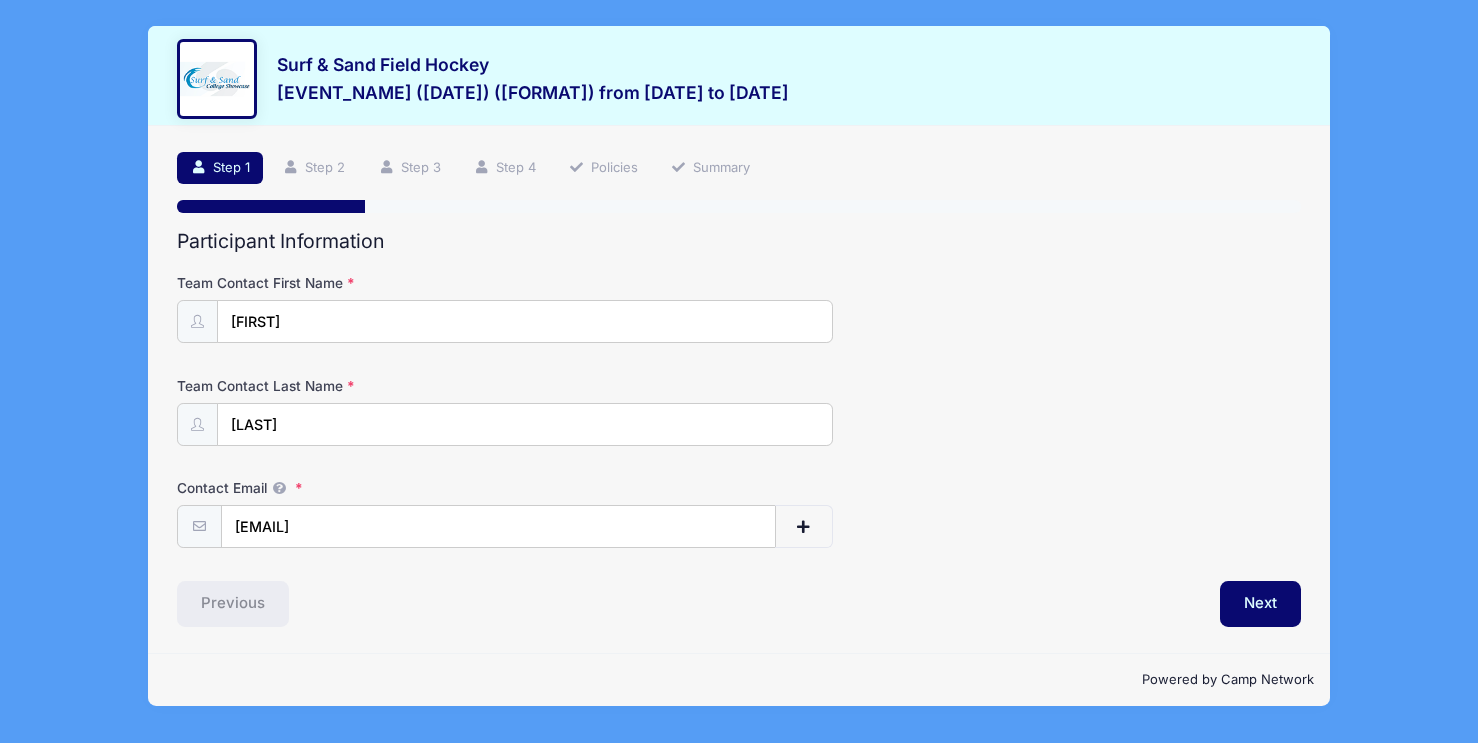click on "Previous" at bounding box center [453, 604] 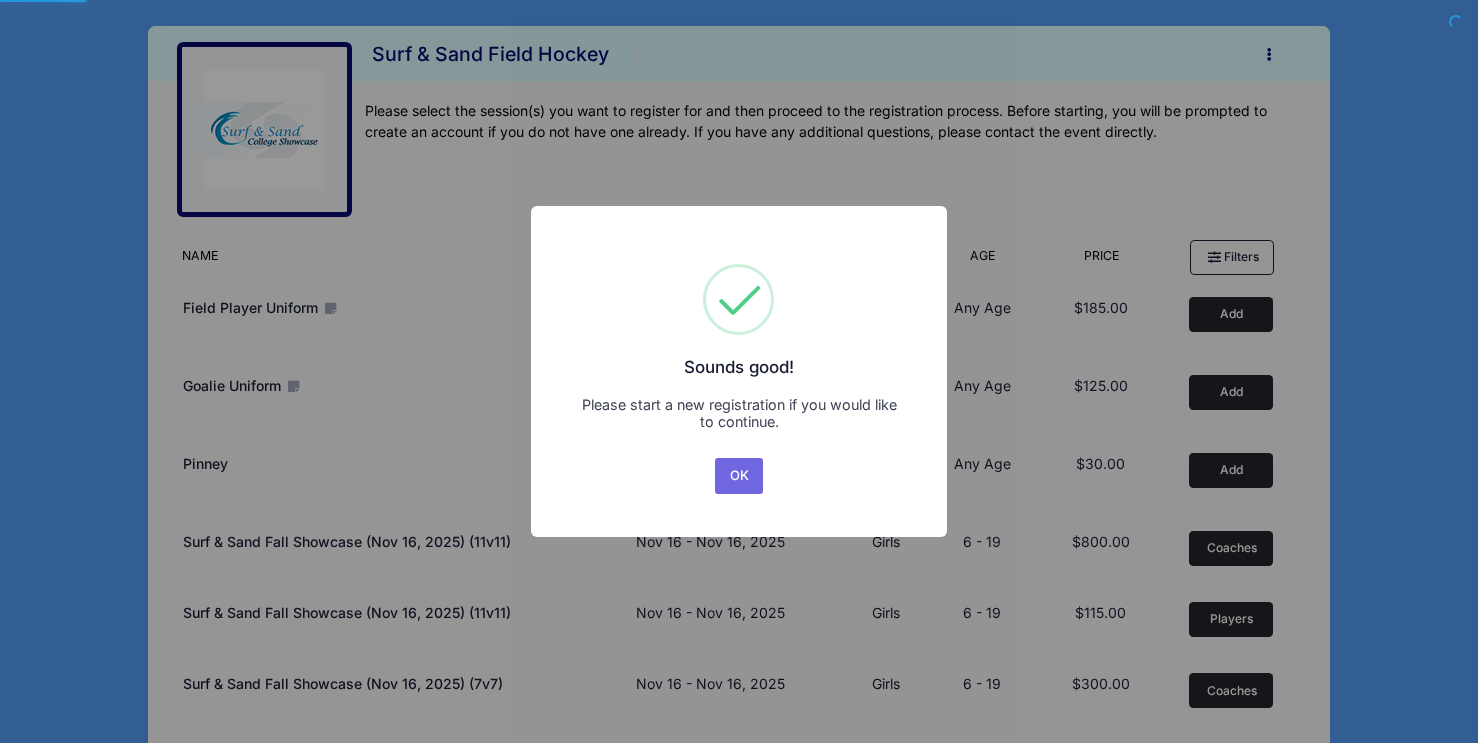 scroll, scrollTop: 0, scrollLeft: 0, axis: both 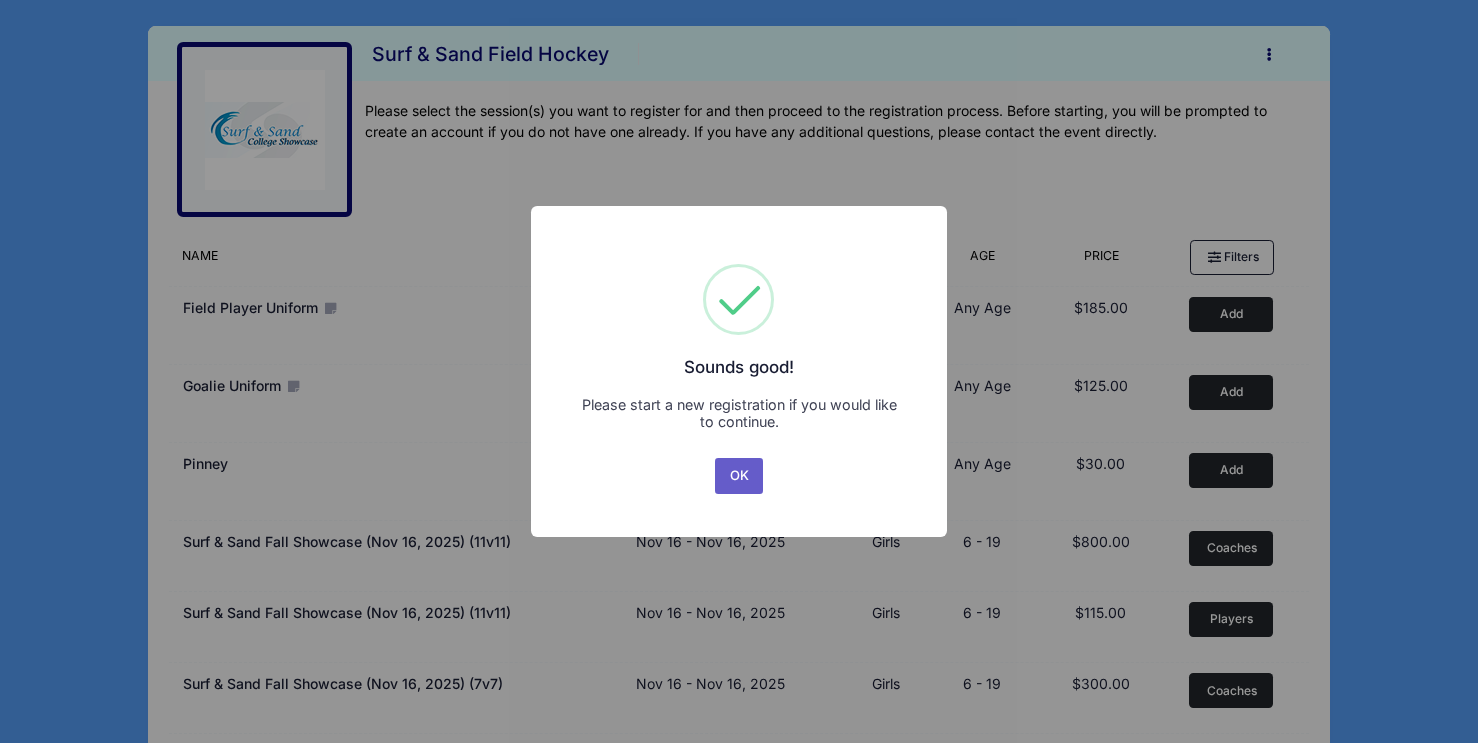 click on "OK" at bounding box center (739, 476) 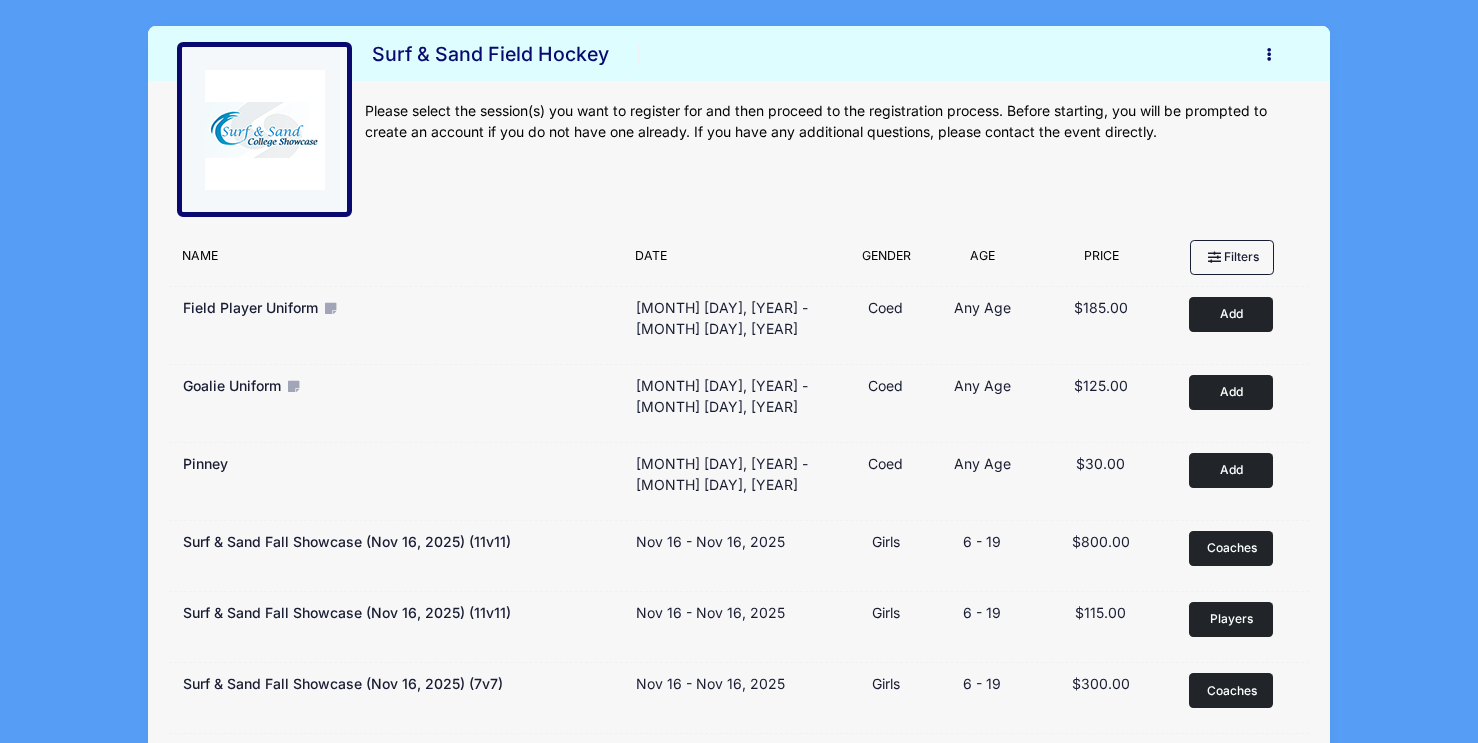 scroll, scrollTop: 0, scrollLeft: 0, axis: both 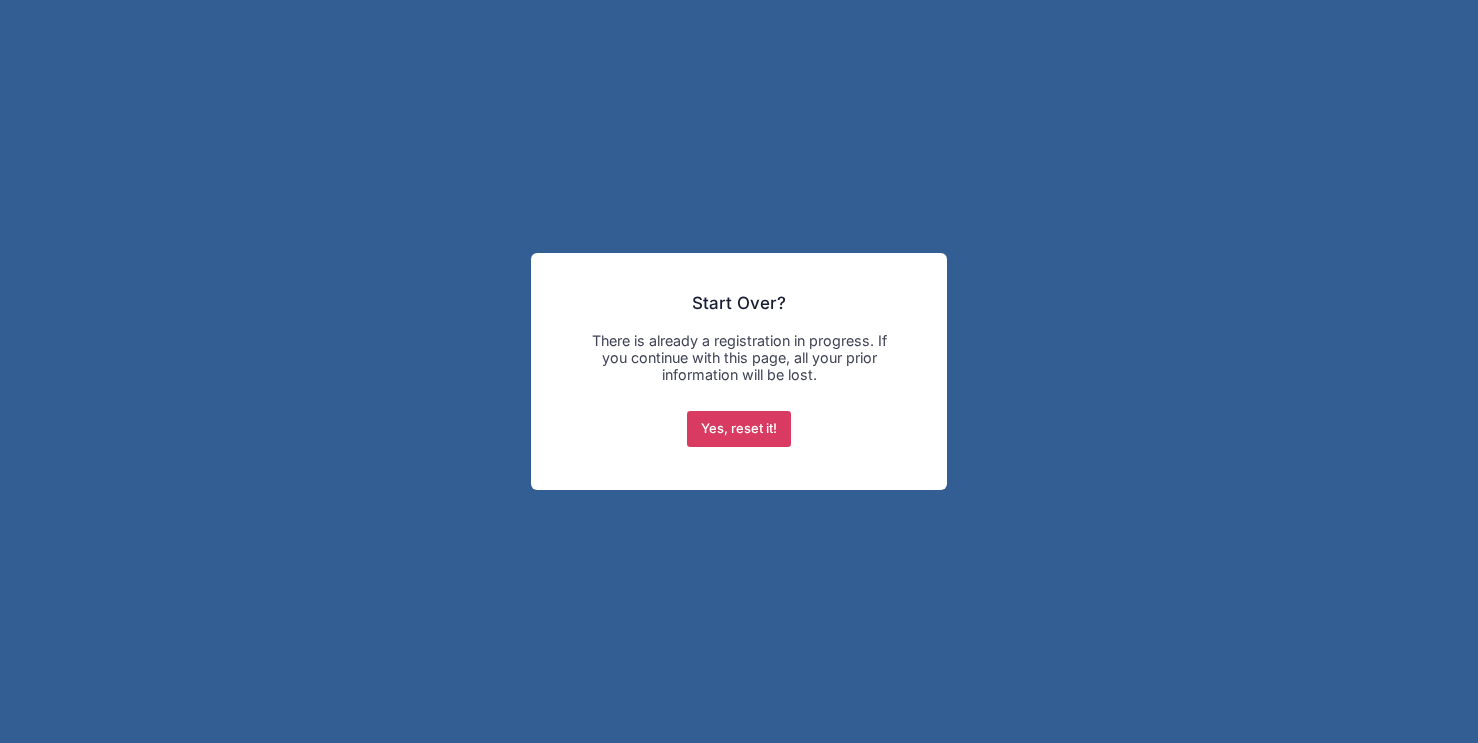 click on "Yes, reset it!" at bounding box center [739, 429] 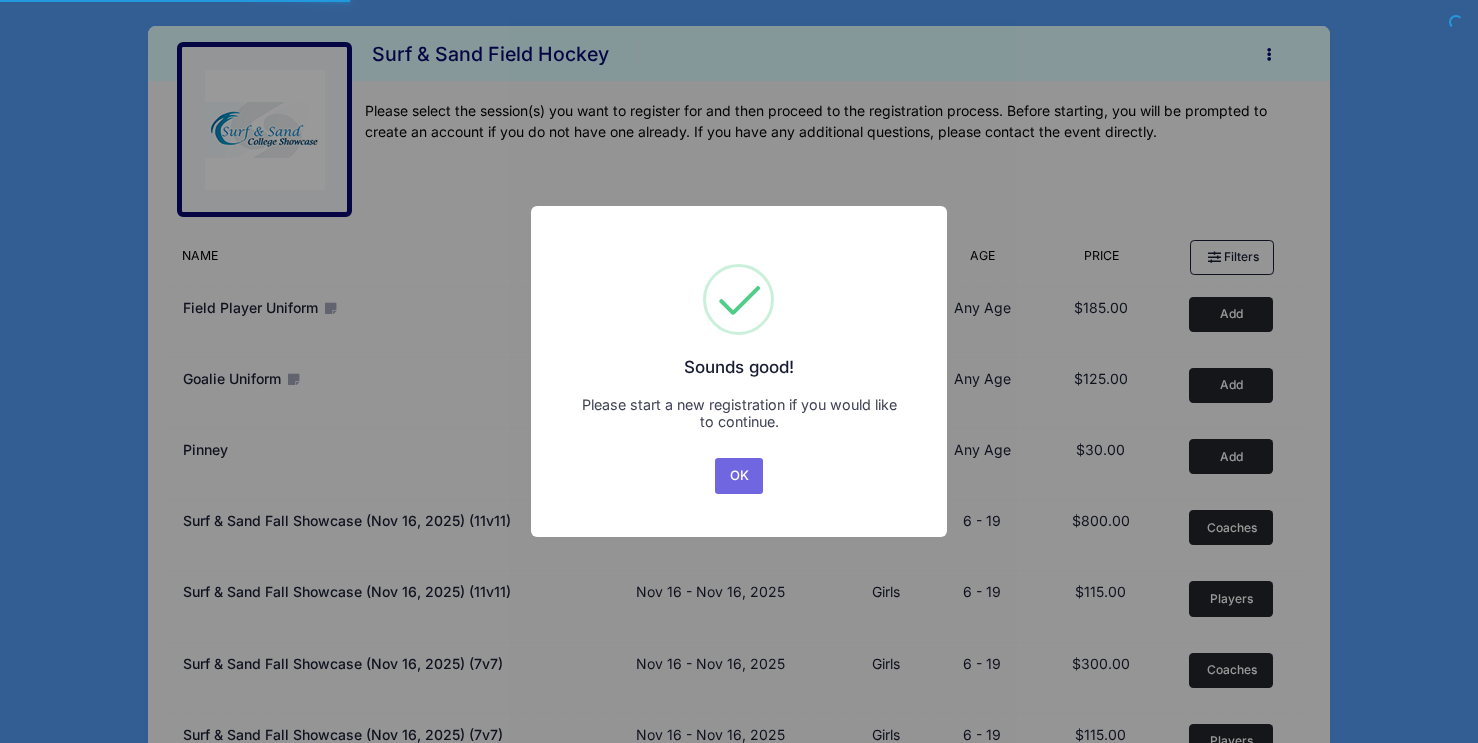 scroll, scrollTop: 0, scrollLeft: 0, axis: both 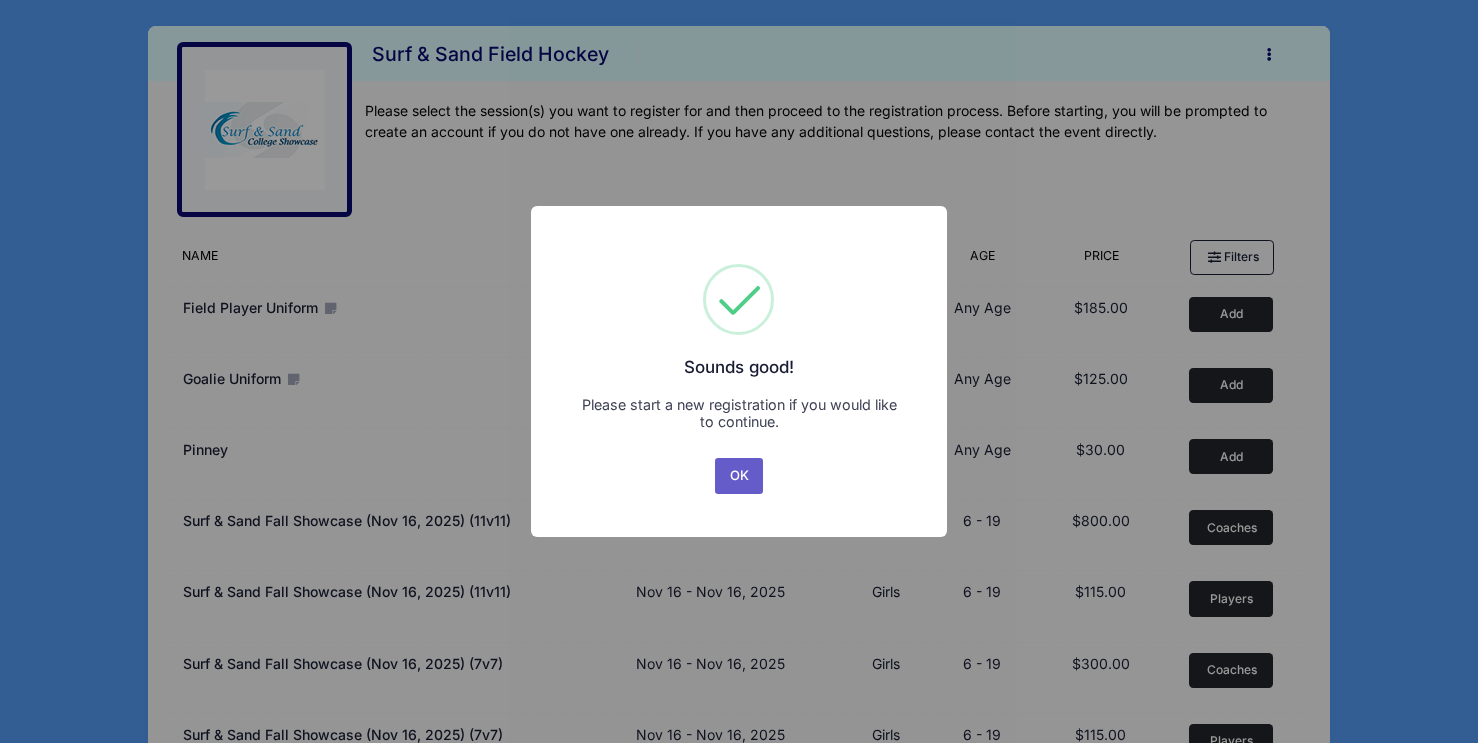 click on "OK" at bounding box center (739, 476) 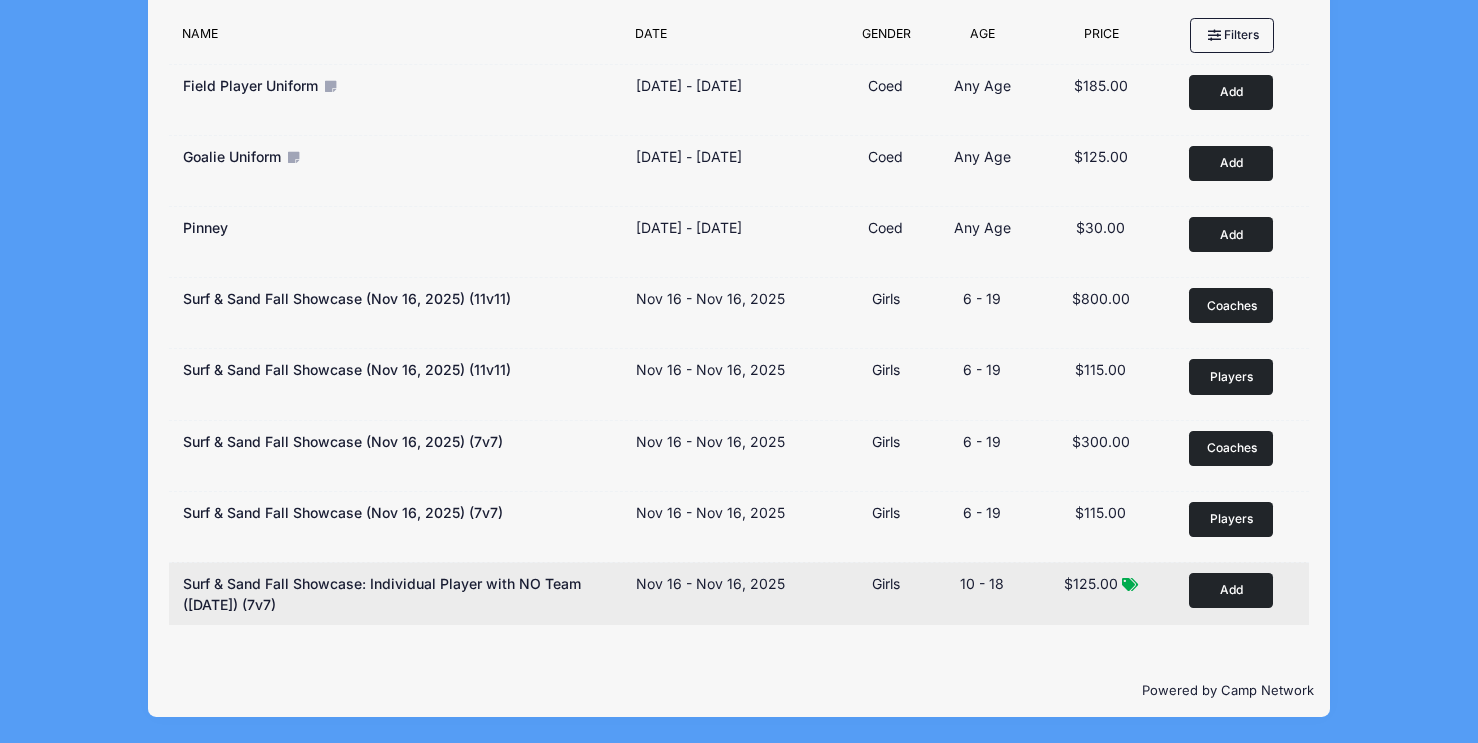 scroll, scrollTop: 221, scrollLeft: 0, axis: vertical 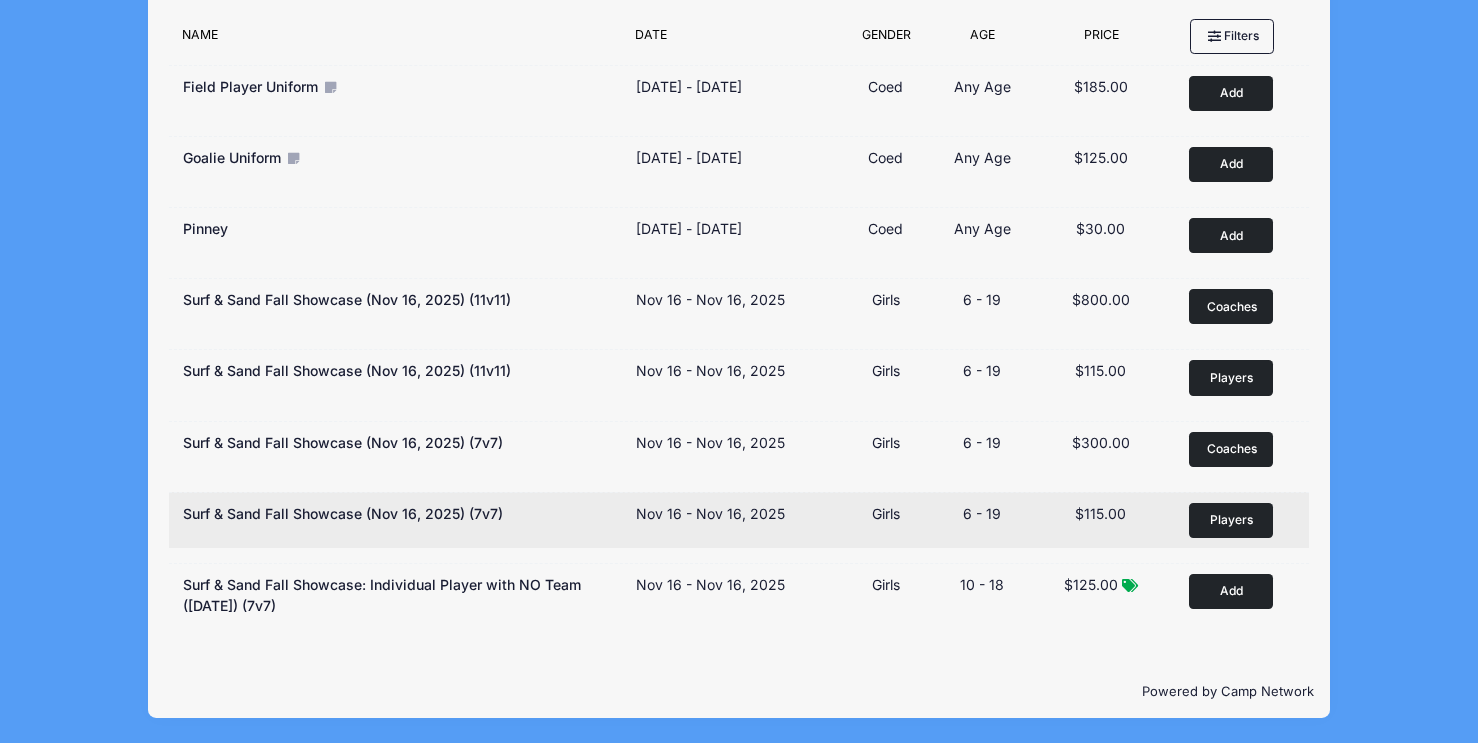click on "Players" at bounding box center (1231, 520) 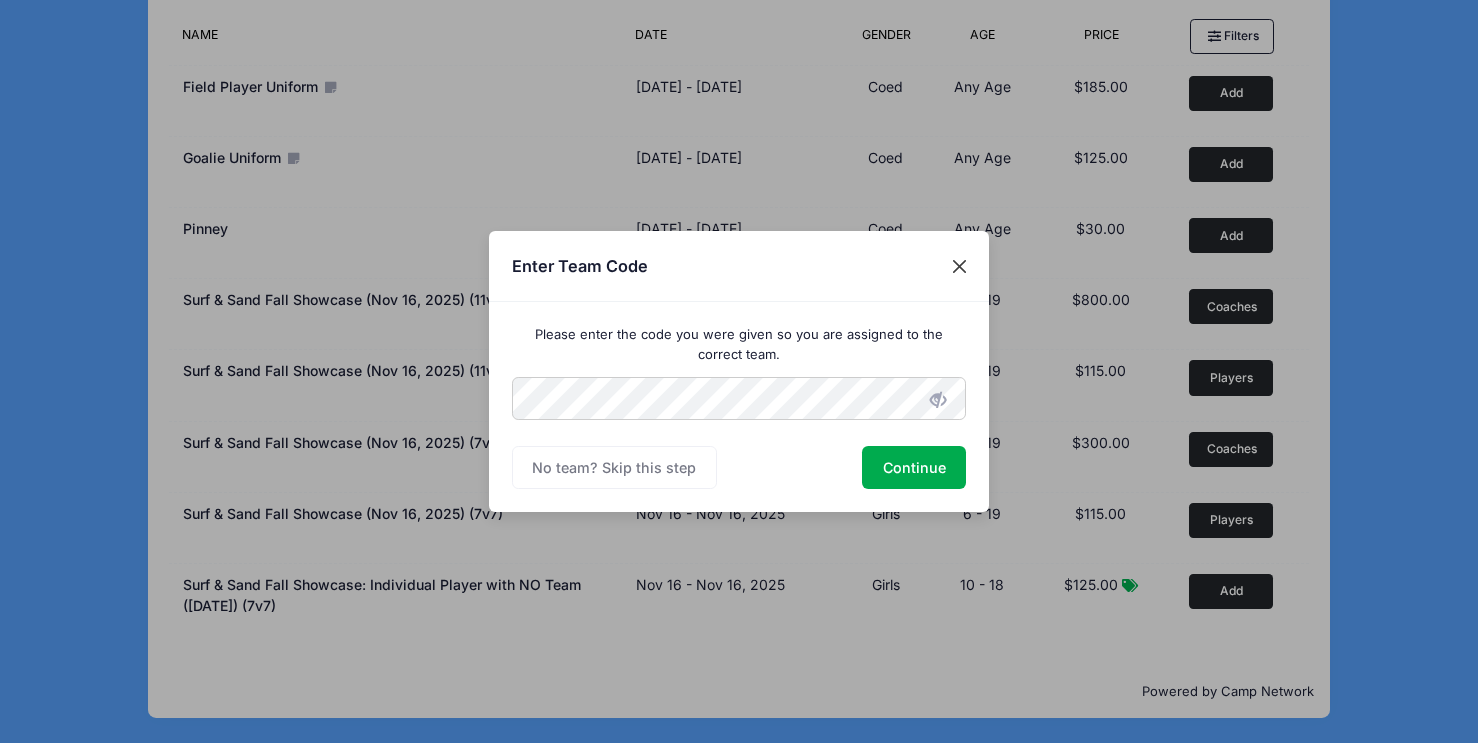 click at bounding box center (960, 266) 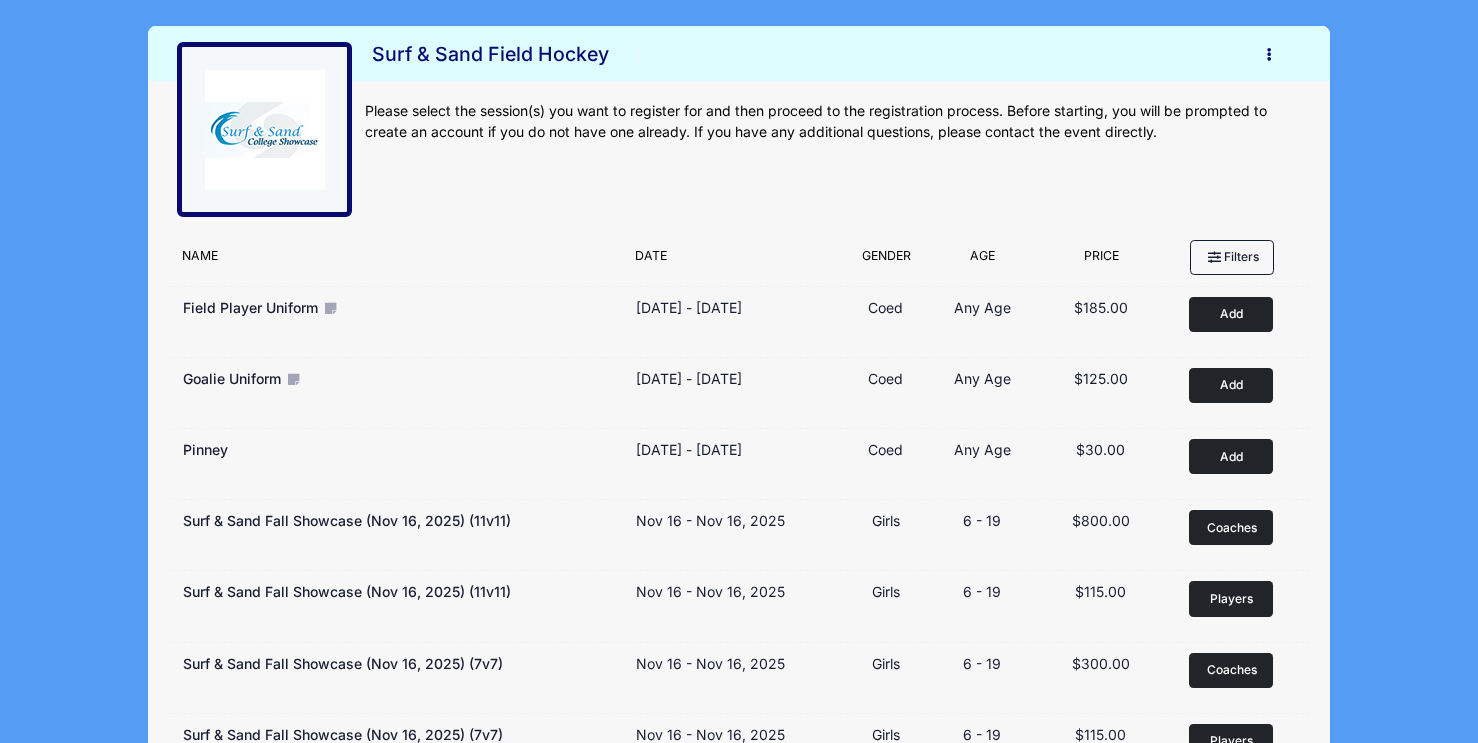 scroll, scrollTop: 0, scrollLeft: 0, axis: both 